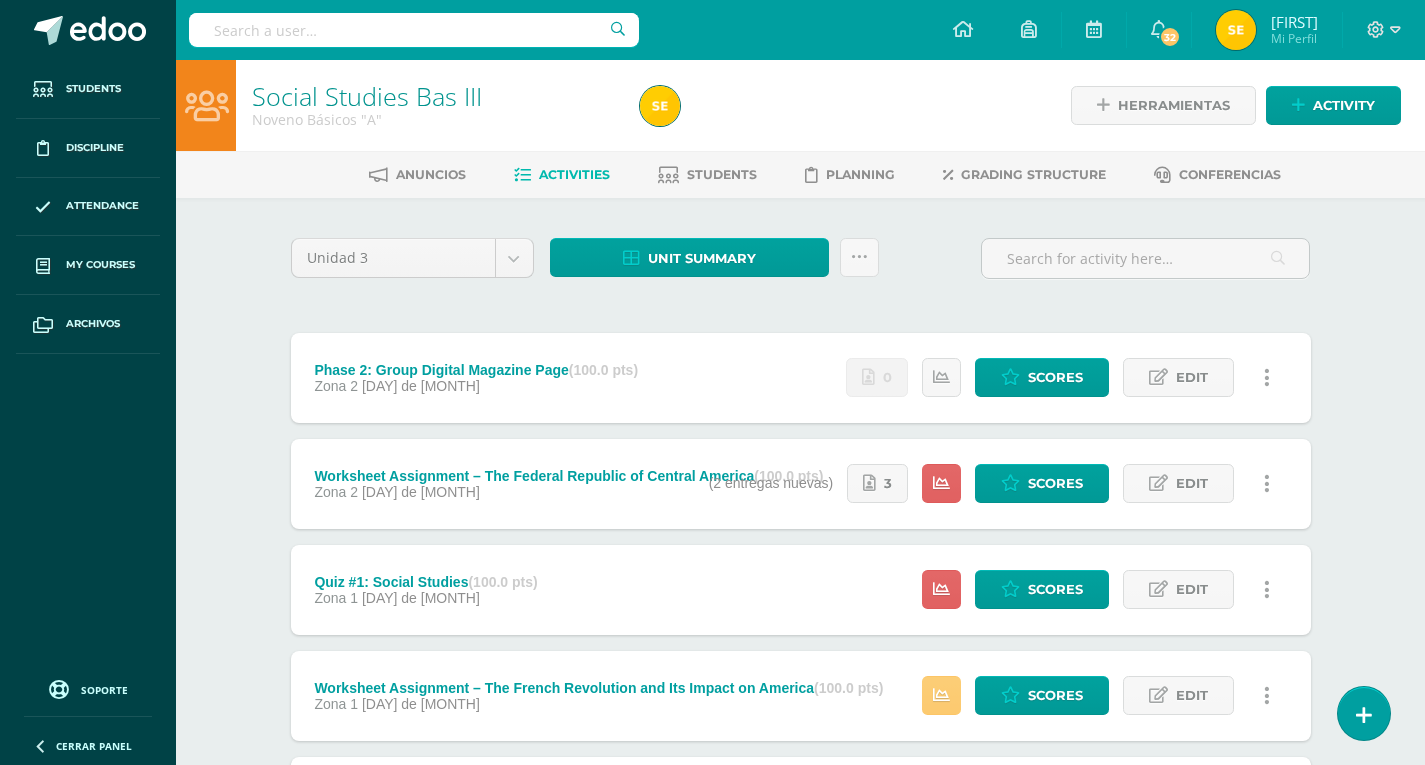 scroll, scrollTop: 0, scrollLeft: 0, axis: both 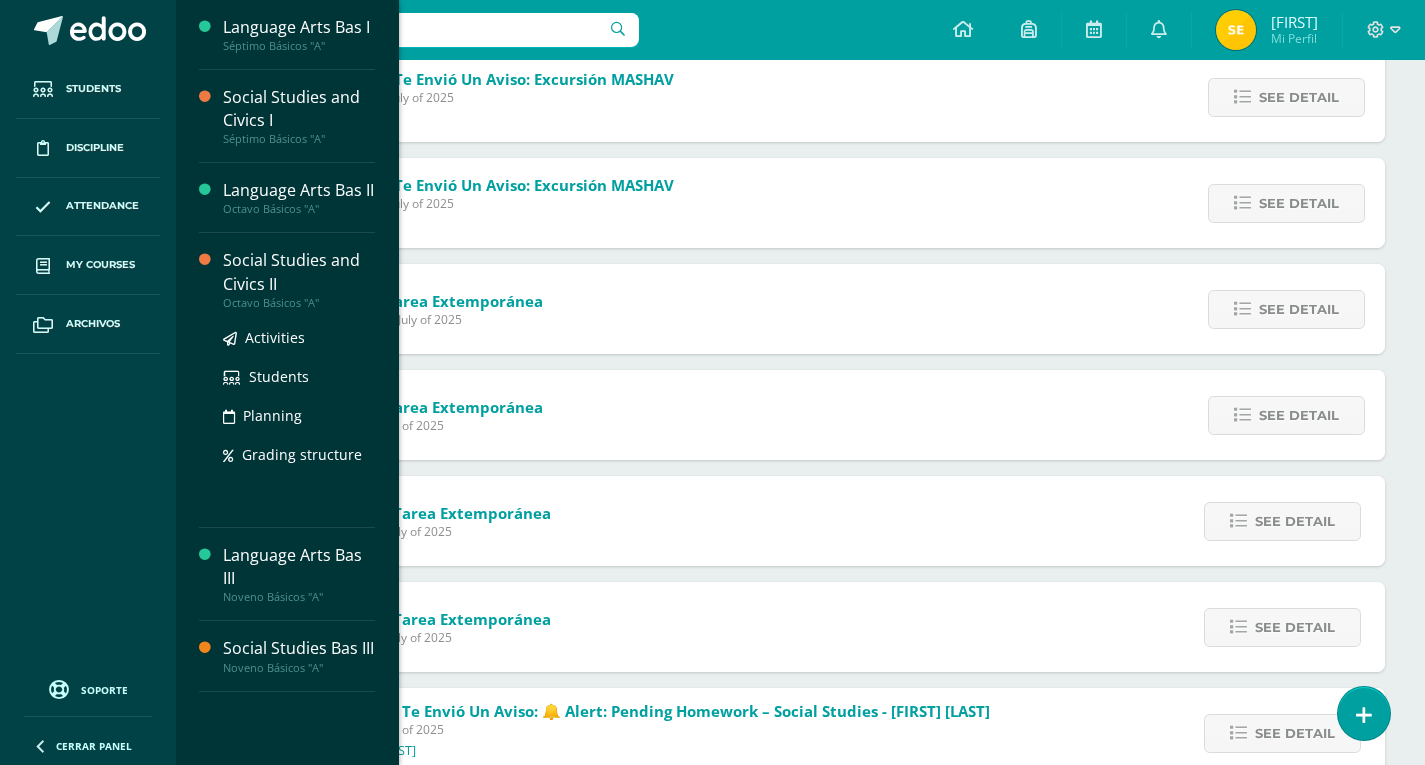 click on "Social Studies and Civics II" at bounding box center [299, 272] 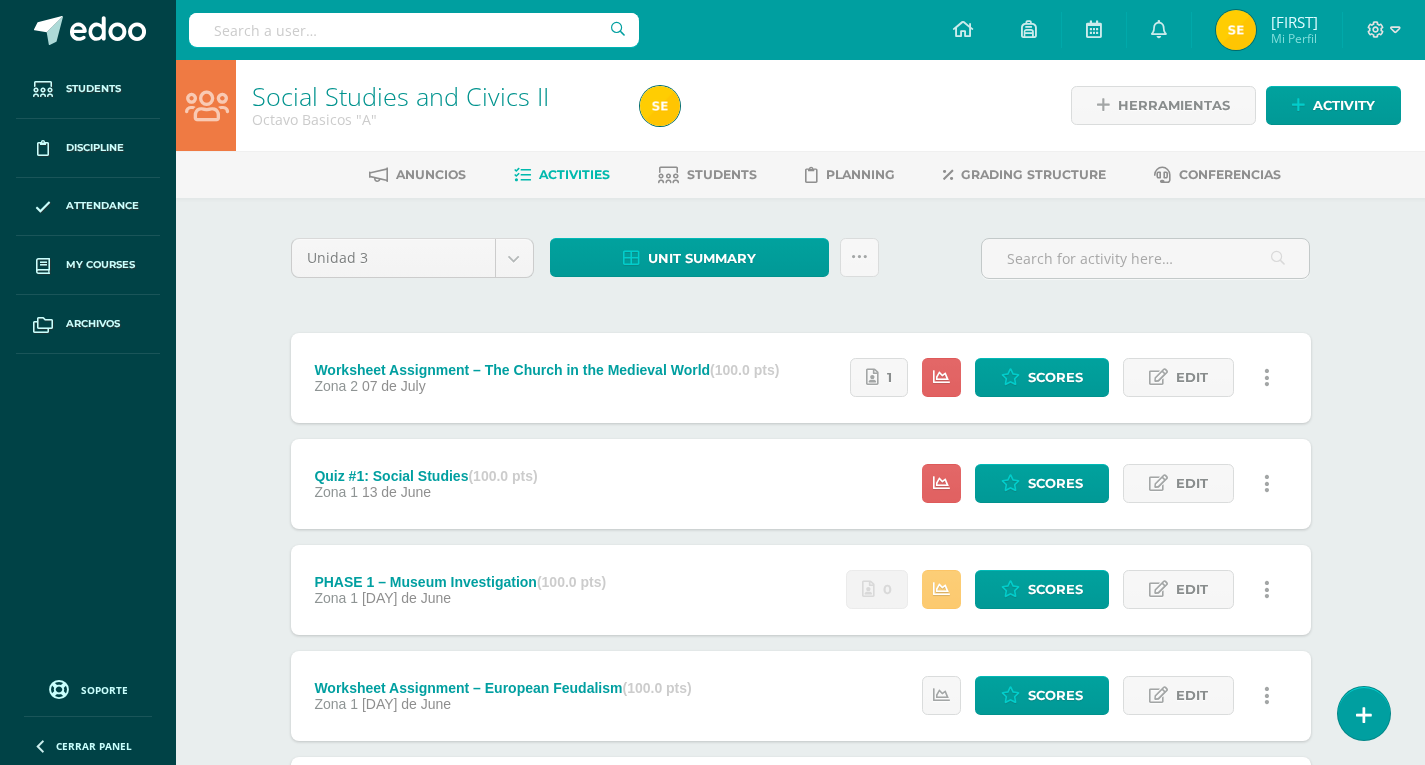 scroll, scrollTop: 15, scrollLeft: 0, axis: vertical 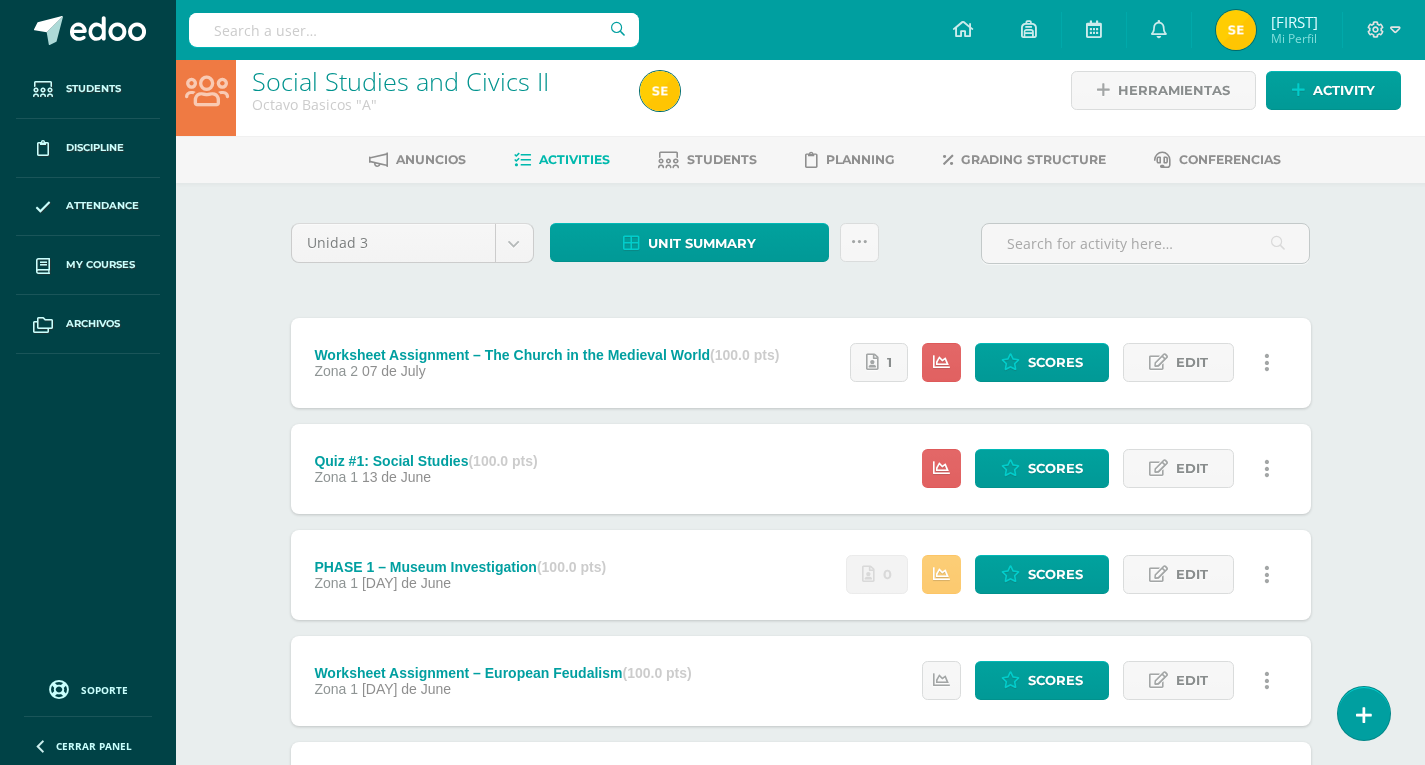 drag, startPoint x: 1064, startPoint y: 595, endPoint x: 623, endPoint y: 488, distance: 453.7951 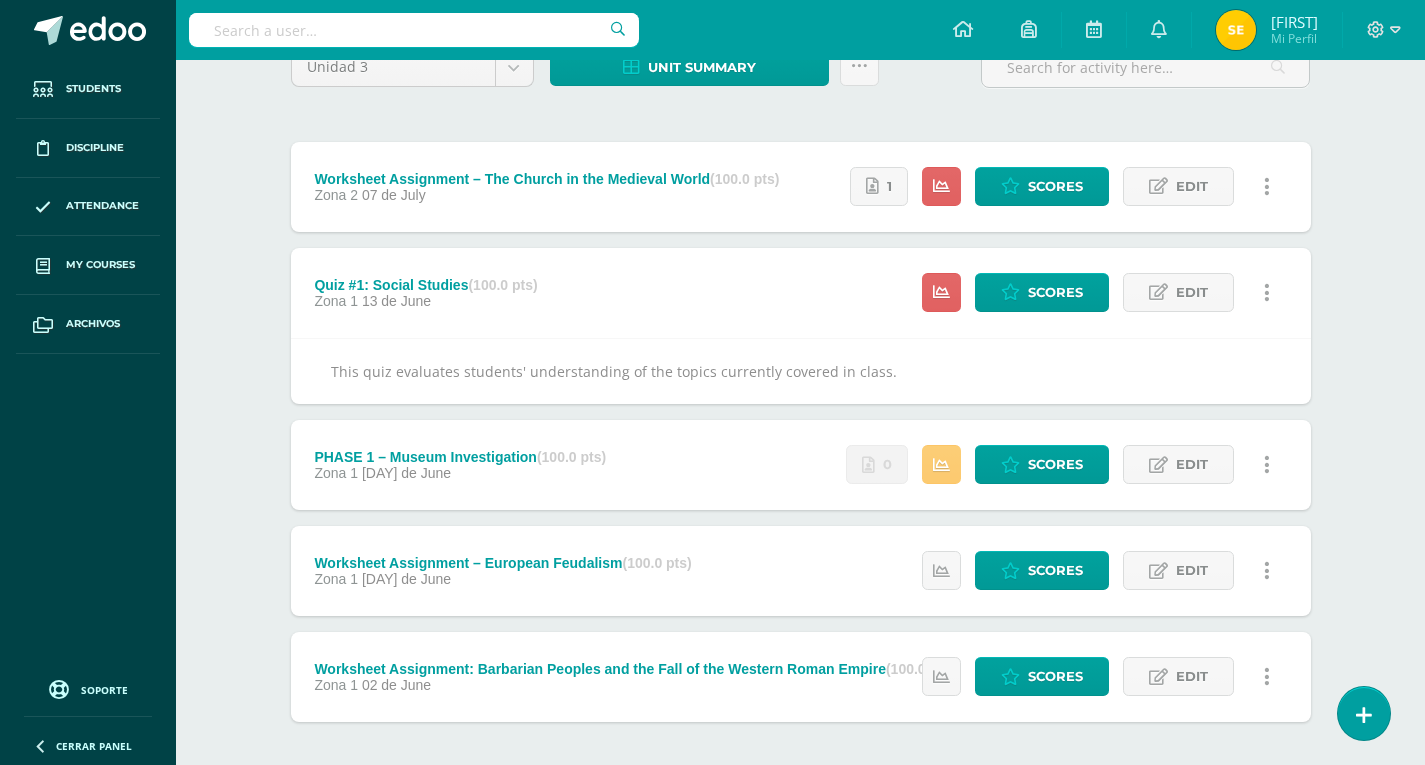 scroll, scrollTop: 192, scrollLeft: 0, axis: vertical 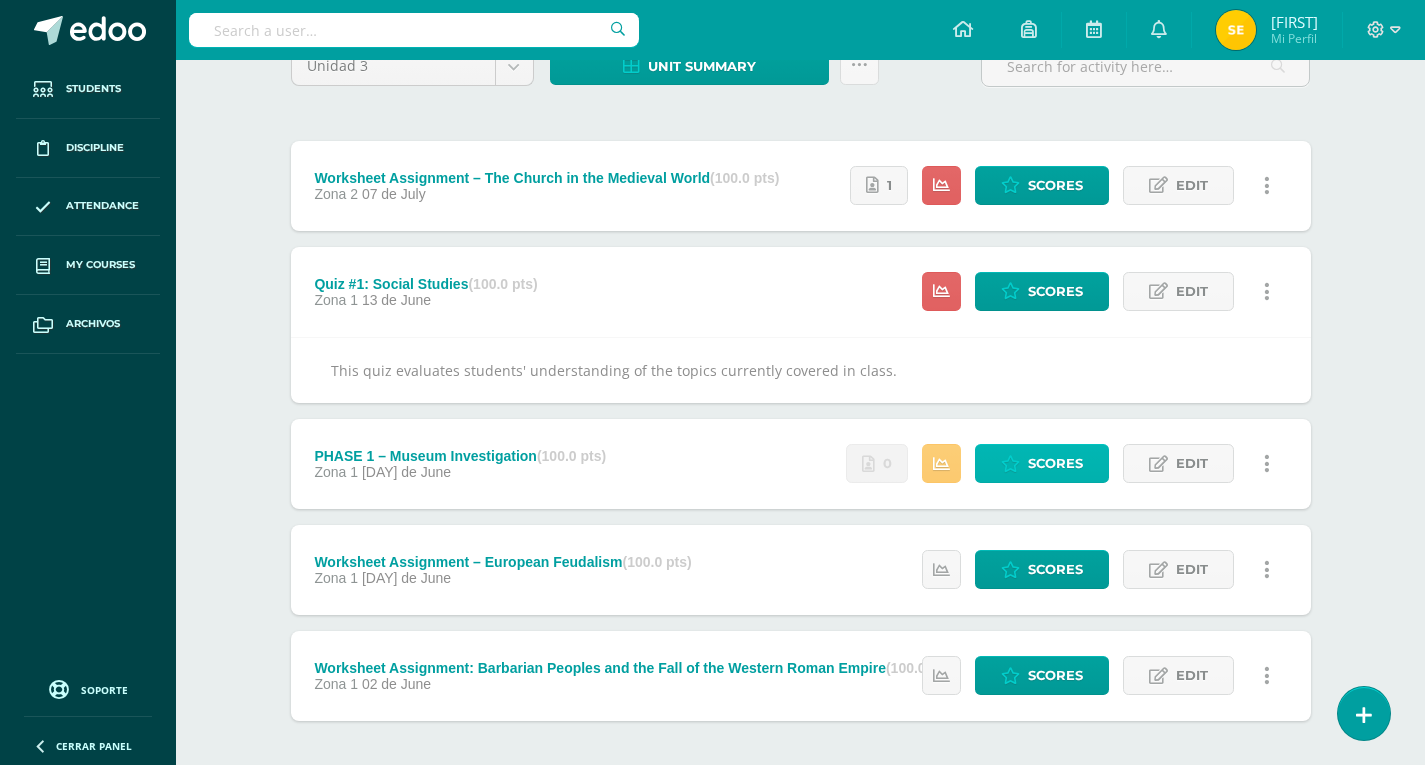 click on "Scores" at bounding box center (1055, 463) 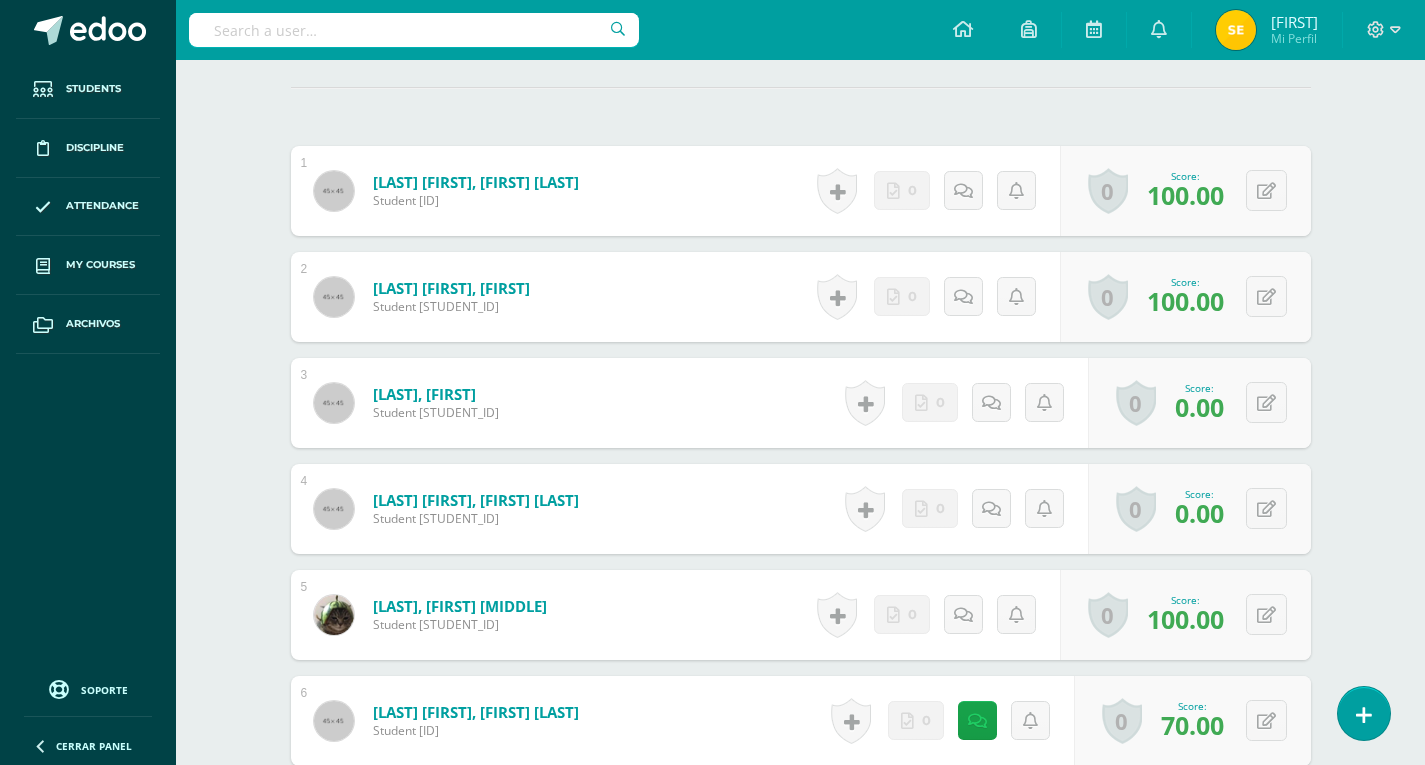 scroll, scrollTop: 599, scrollLeft: 0, axis: vertical 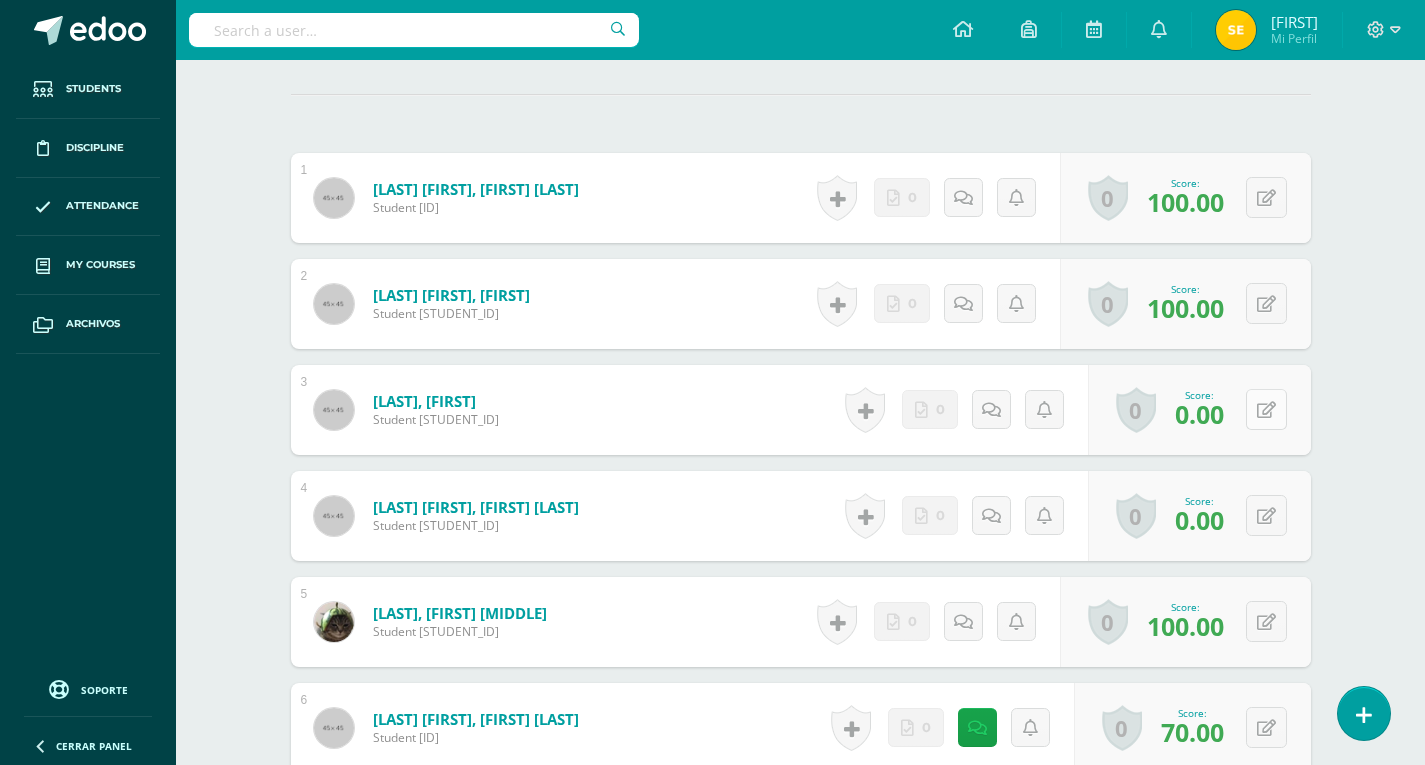 click at bounding box center (1266, 197) 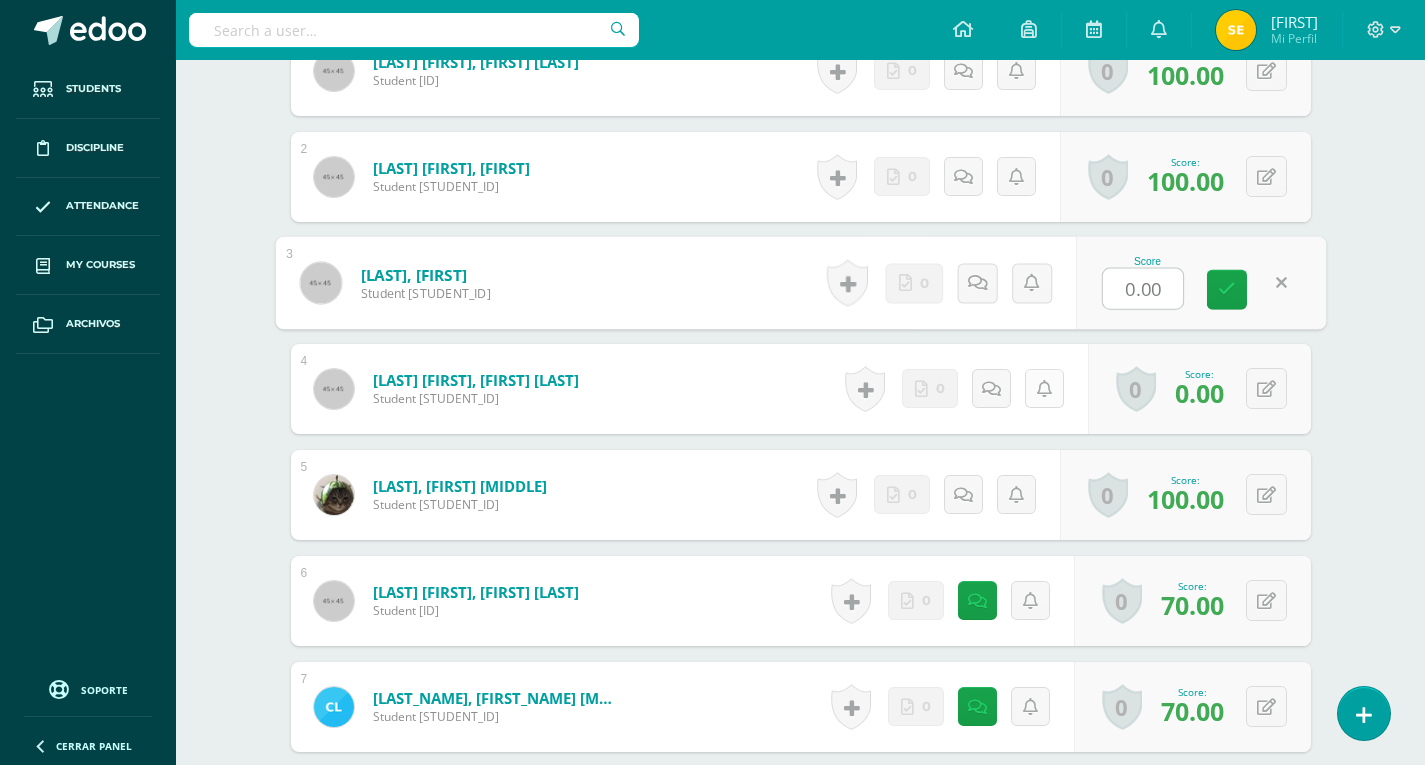 scroll, scrollTop: 727, scrollLeft: 0, axis: vertical 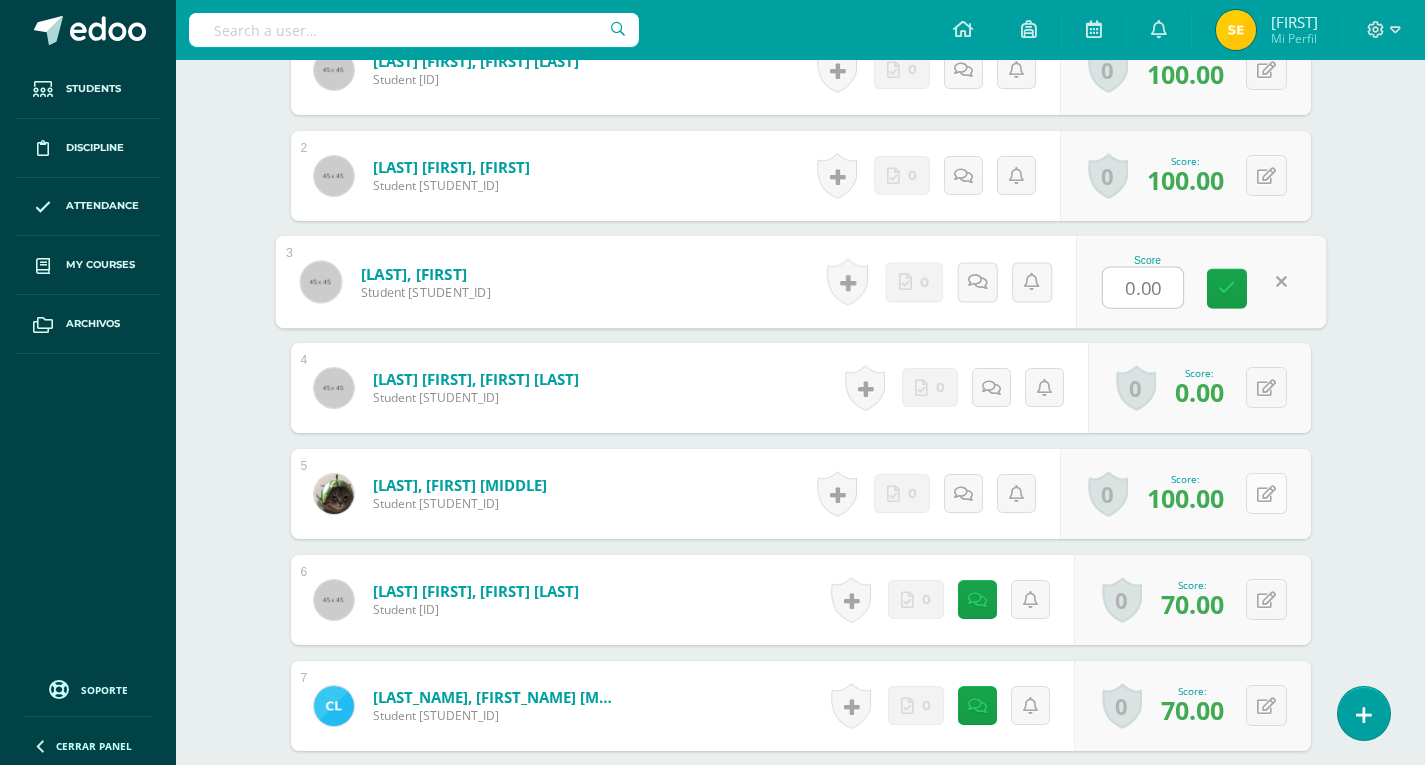 click on "0
Badges
Badges obtained
Aún no hay logros agregados
Score:
100.00" at bounding box center [1185, 70] 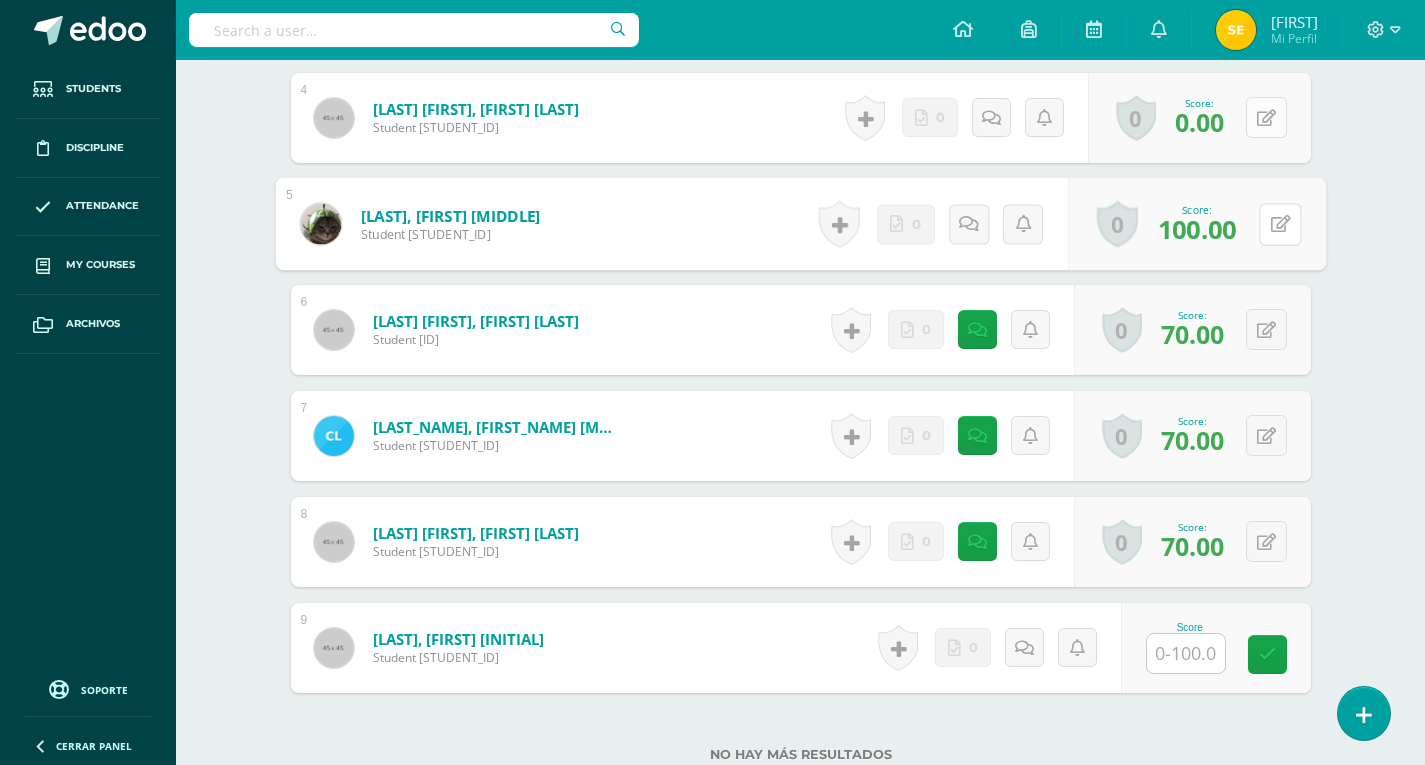 scroll, scrollTop: 998, scrollLeft: 0, axis: vertical 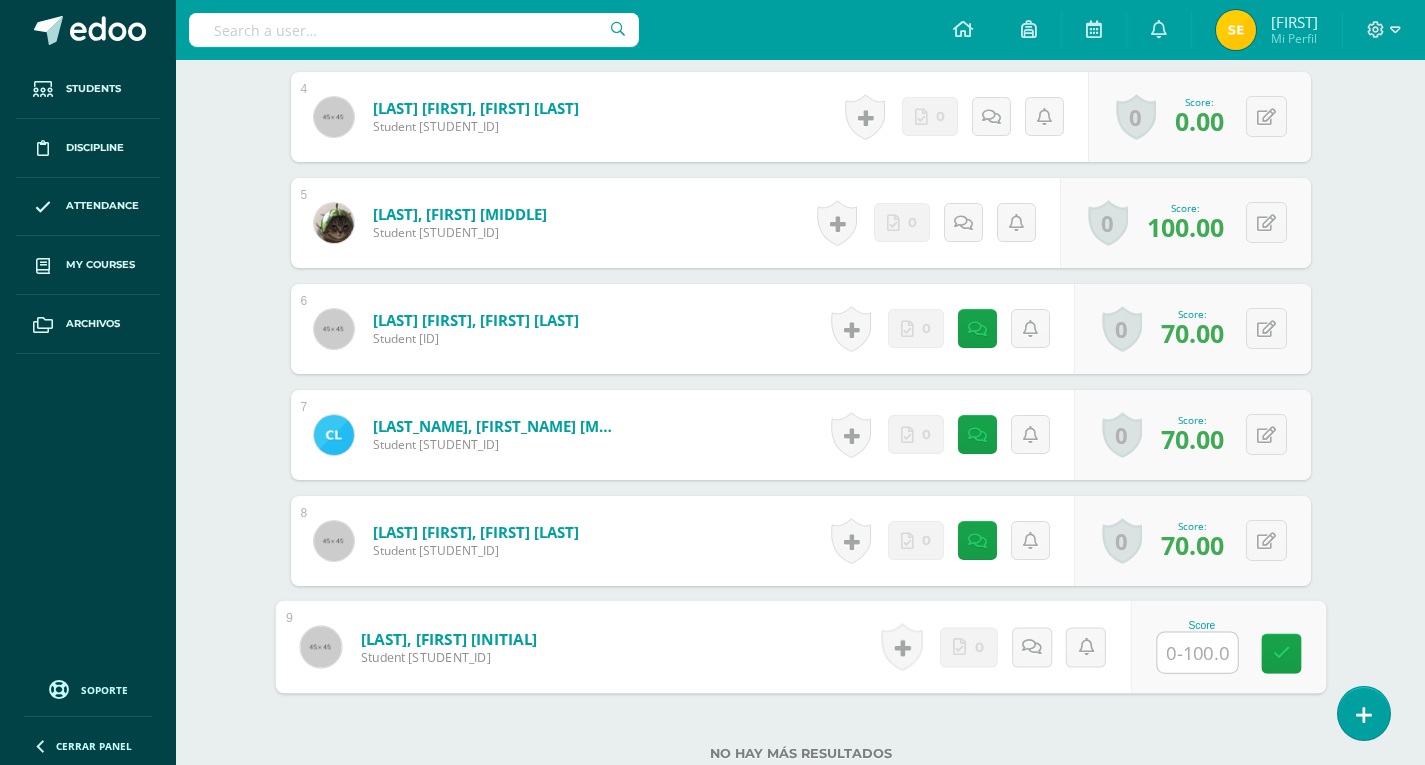click at bounding box center [1197, 653] 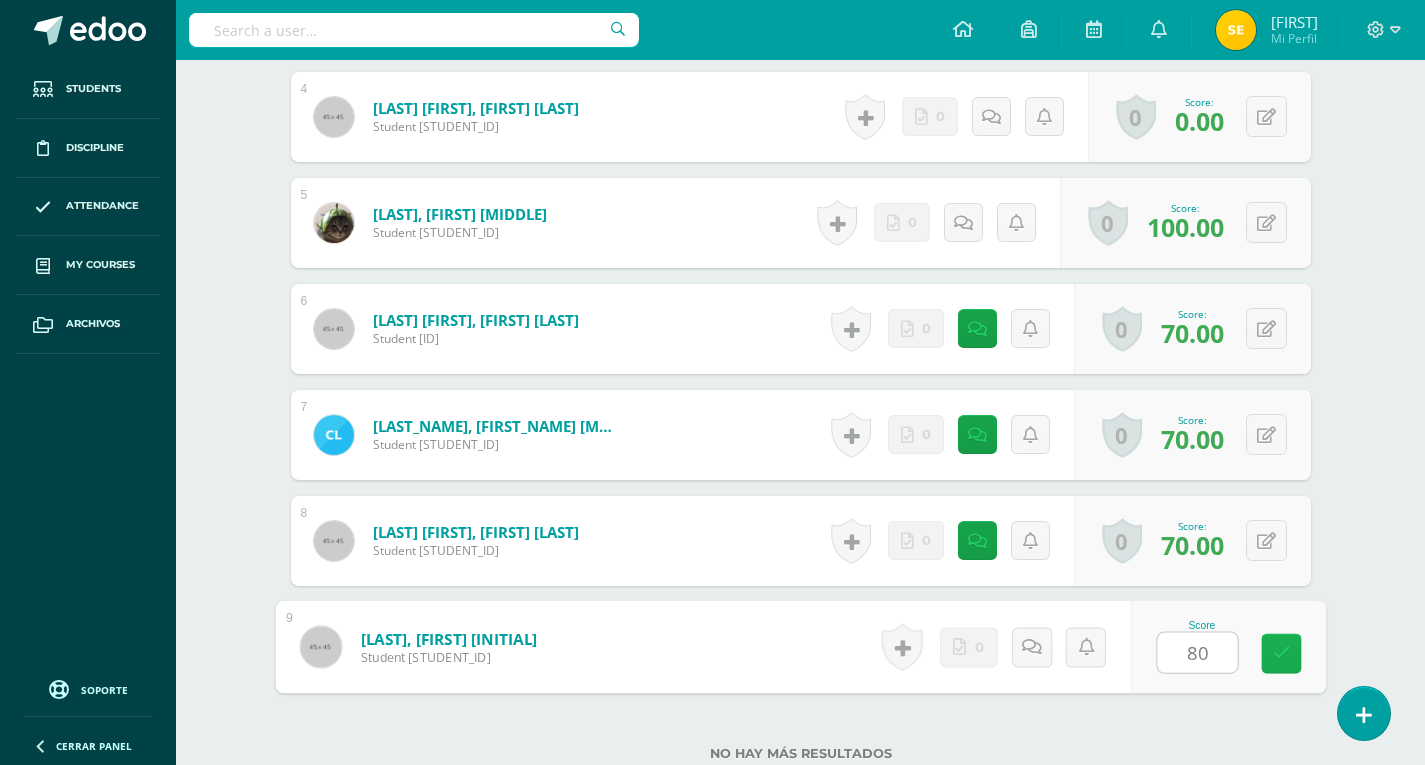 click at bounding box center (1281, 654) 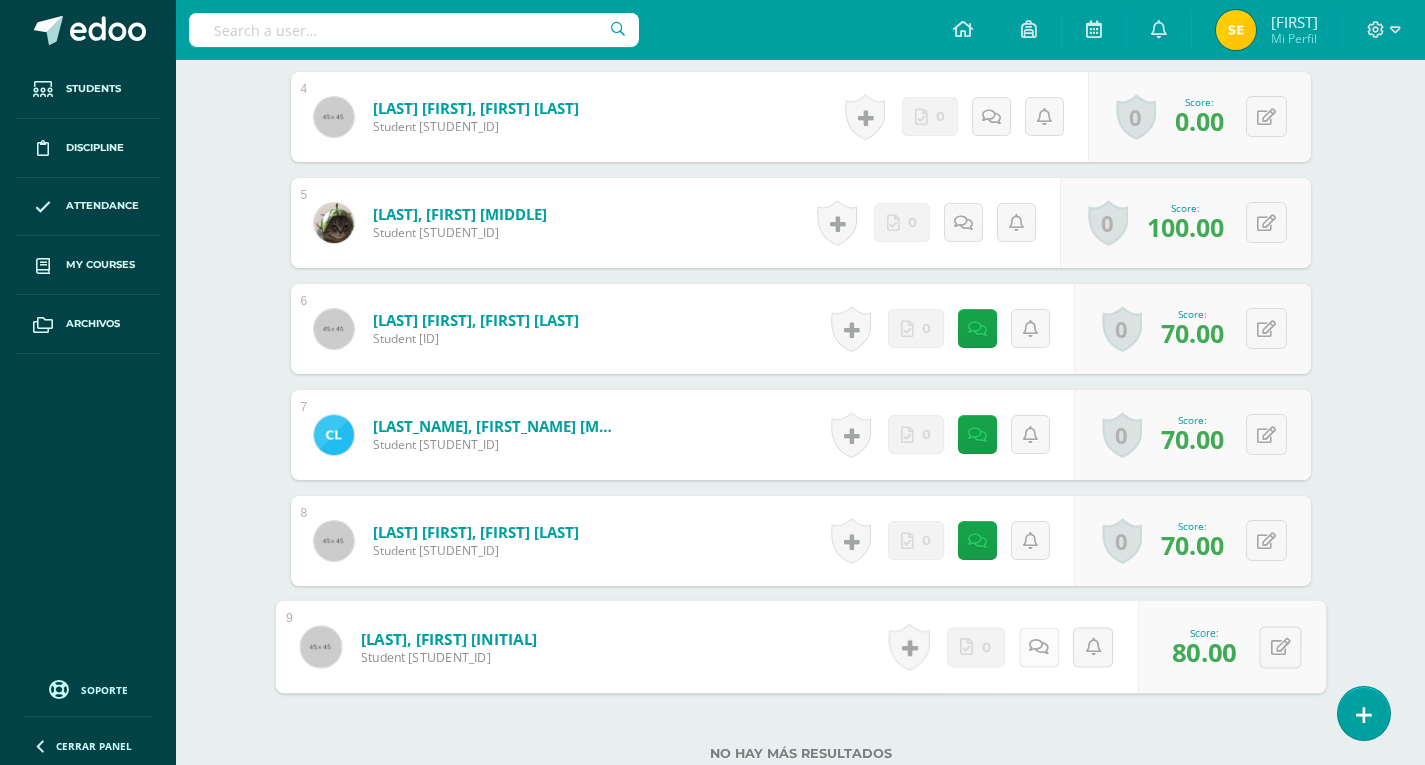click at bounding box center [1038, 647] 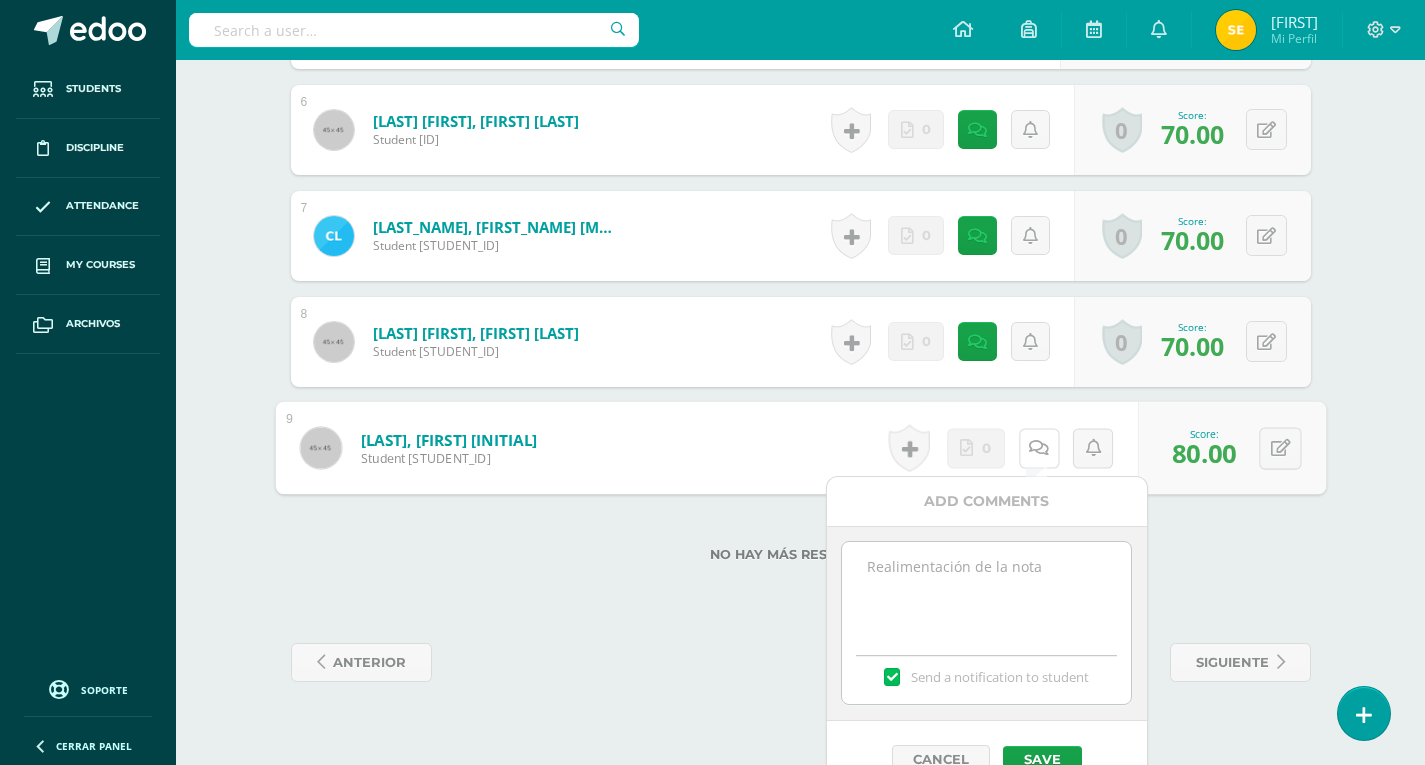 scroll, scrollTop: 1198, scrollLeft: 0, axis: vertical 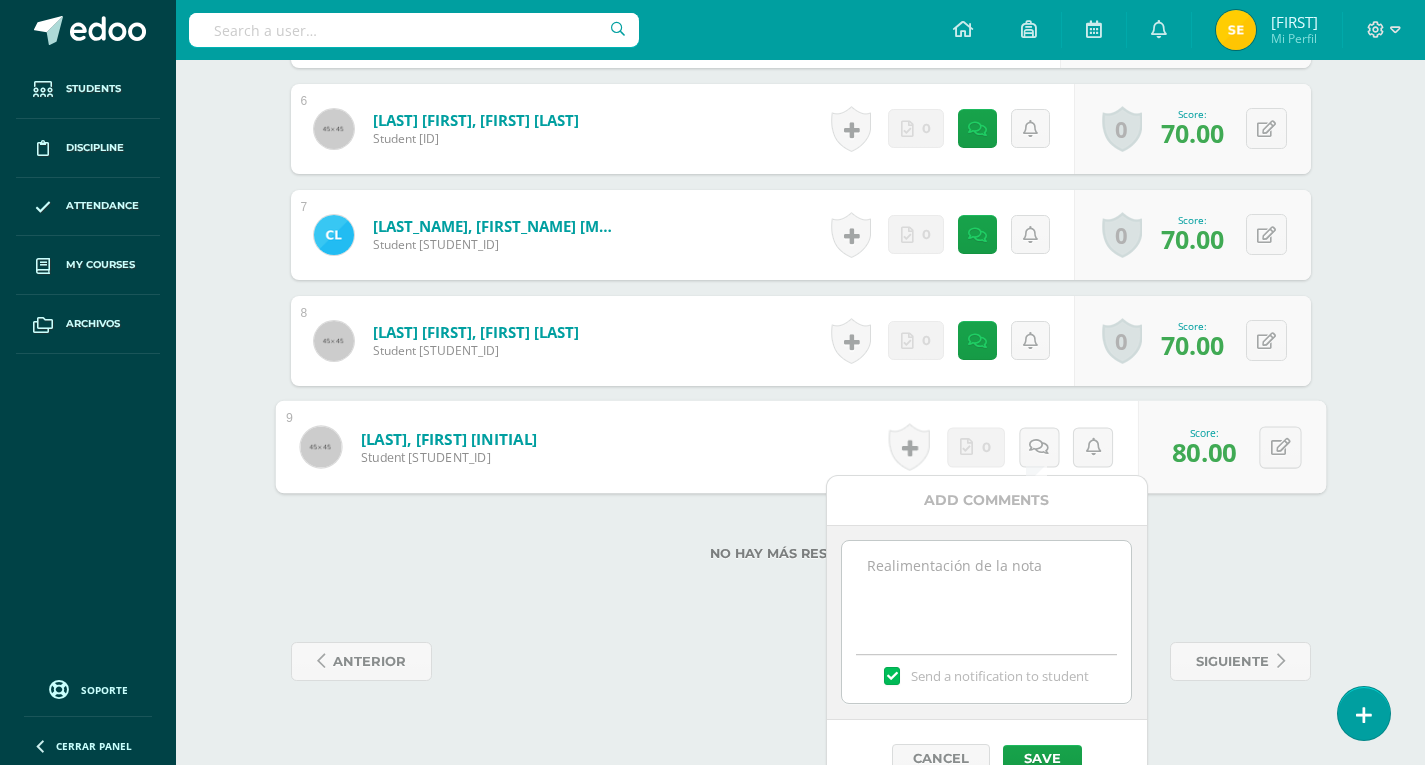 click at bounding box center [986, 591] 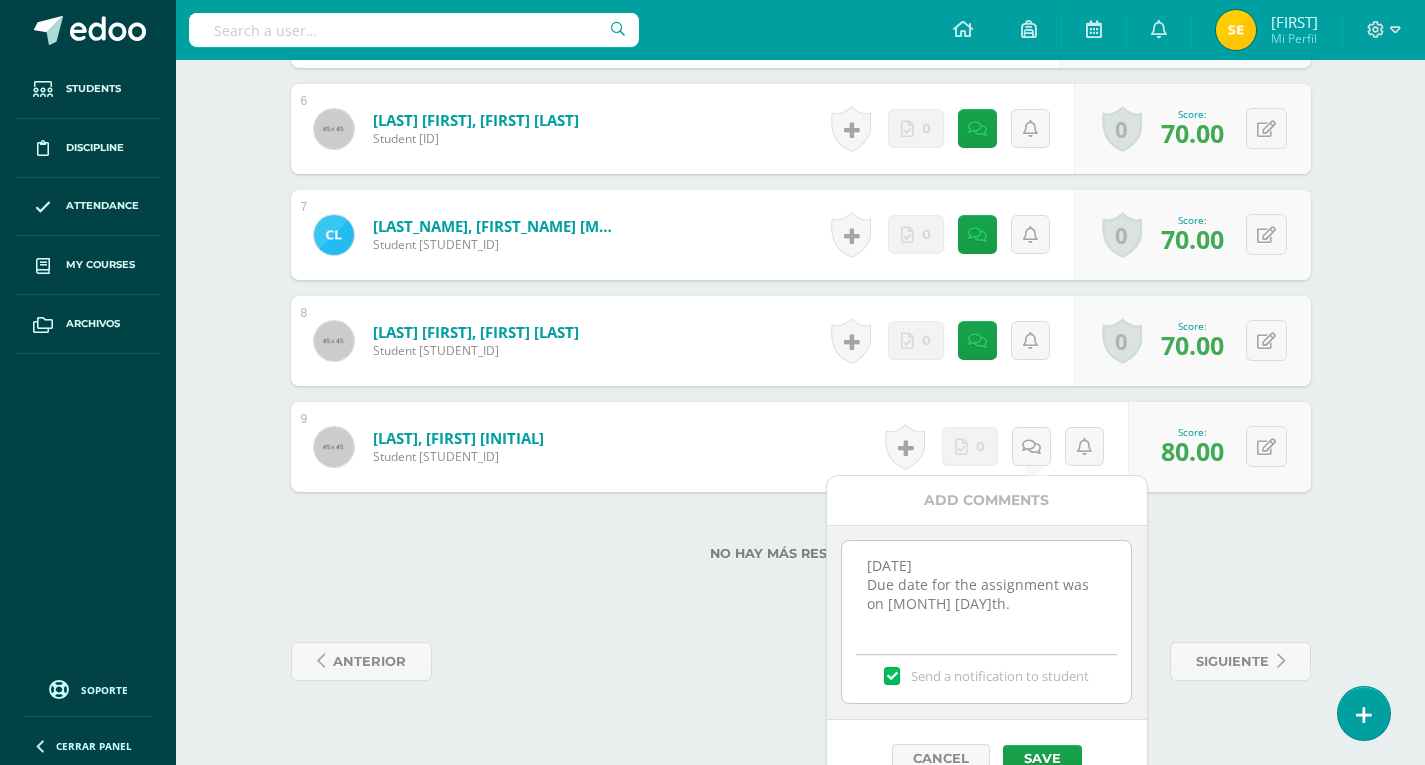 click on "[DATE]
Due date for the assignment was on [MONTH] [DAY]th." at bounding box center (986, 591) 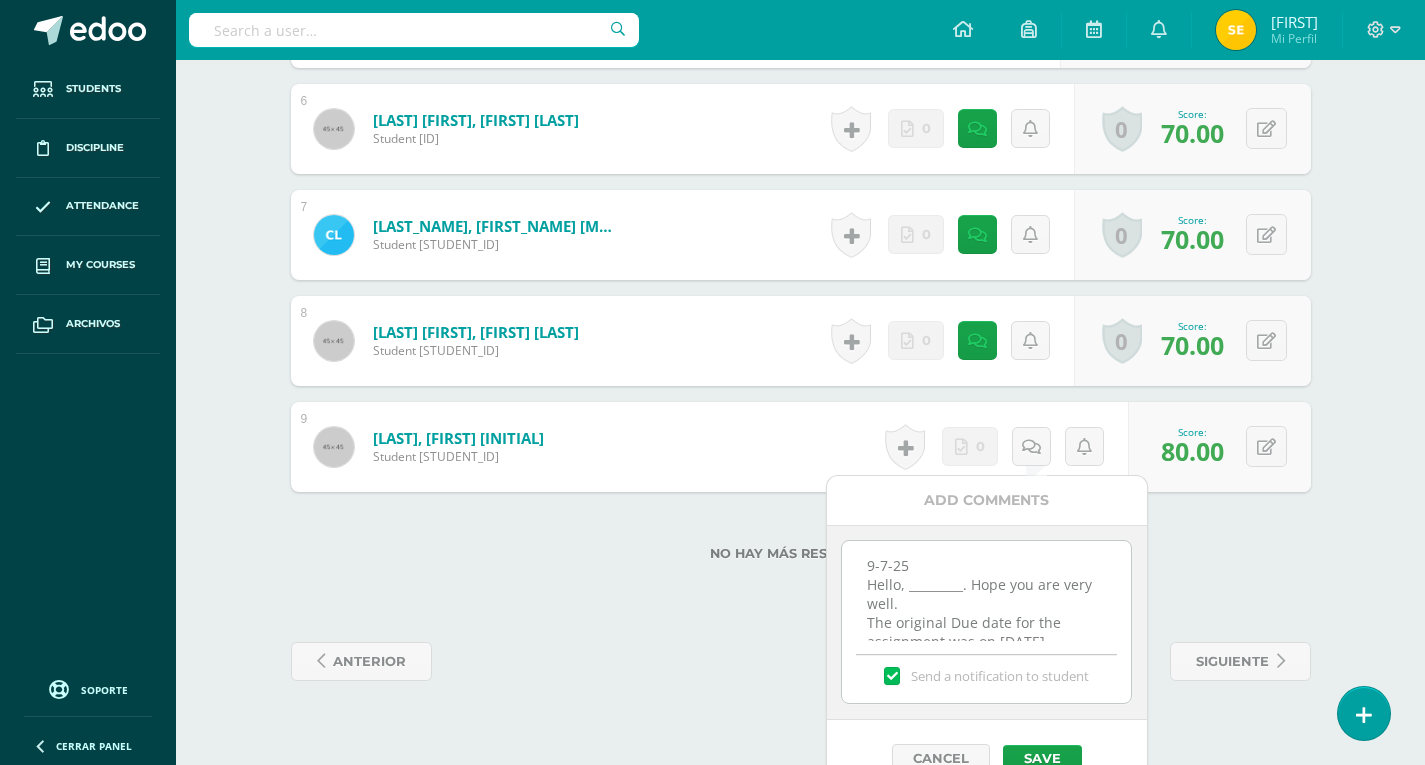 click on "9-7-25
Hello, _________. Hope you are very well.
The original Due date for the assignment was on [DATE]." at bounding box center (986, 591) 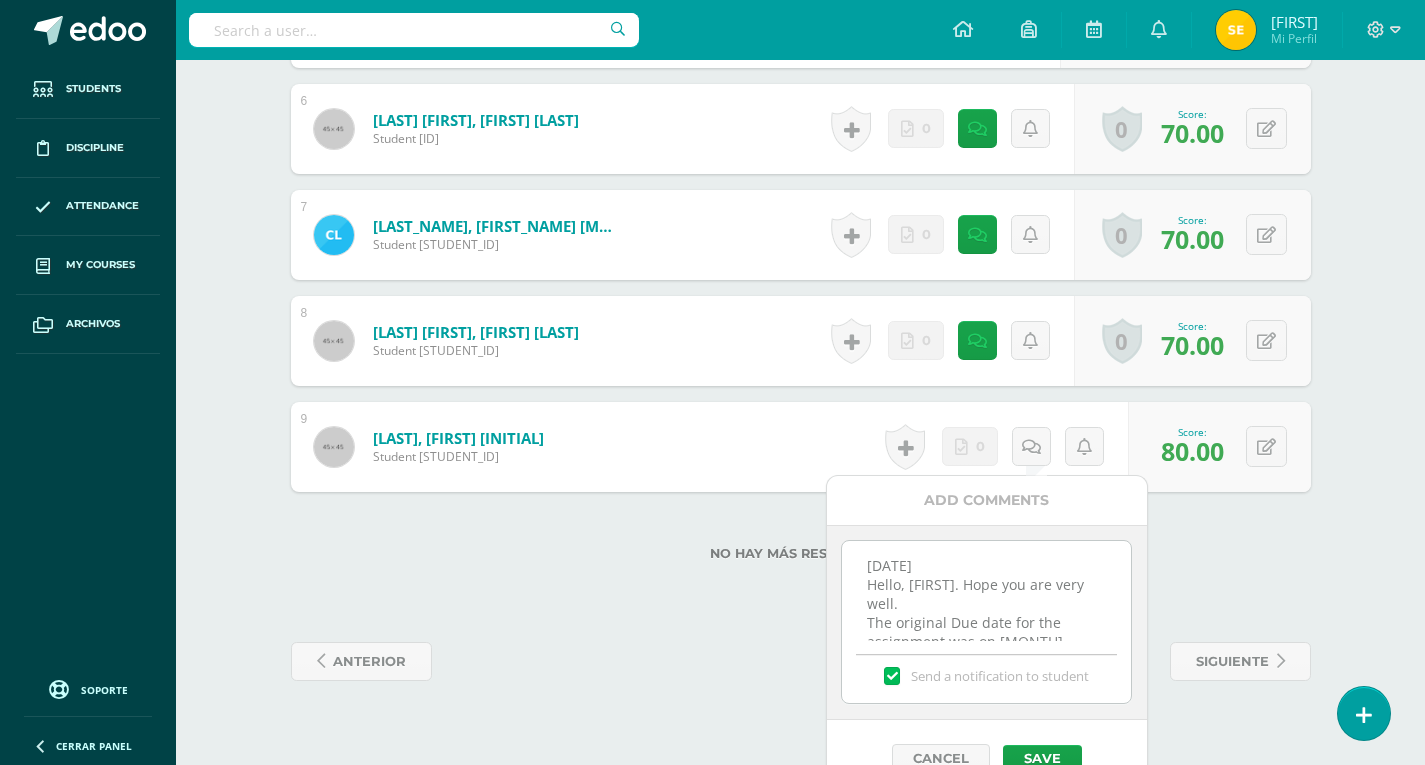 click on "[DATE]
Hello, [FIRST]. Hope you are very well.
The original Due date for the assignment was on [MONTH] [DAY]th." at bounding box center [986, 591] 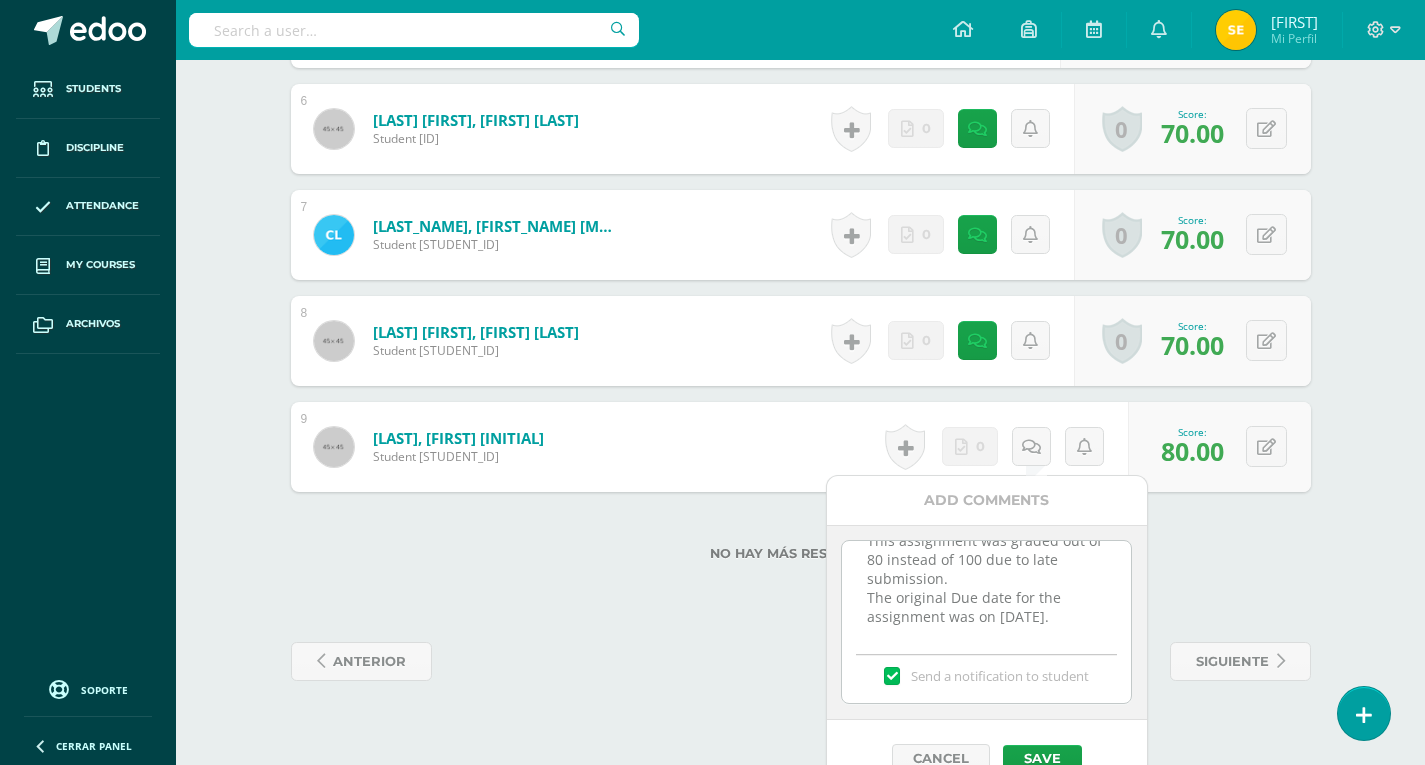 scroll, scrollTop: 113, scrollLeft: 0, axis: vertical 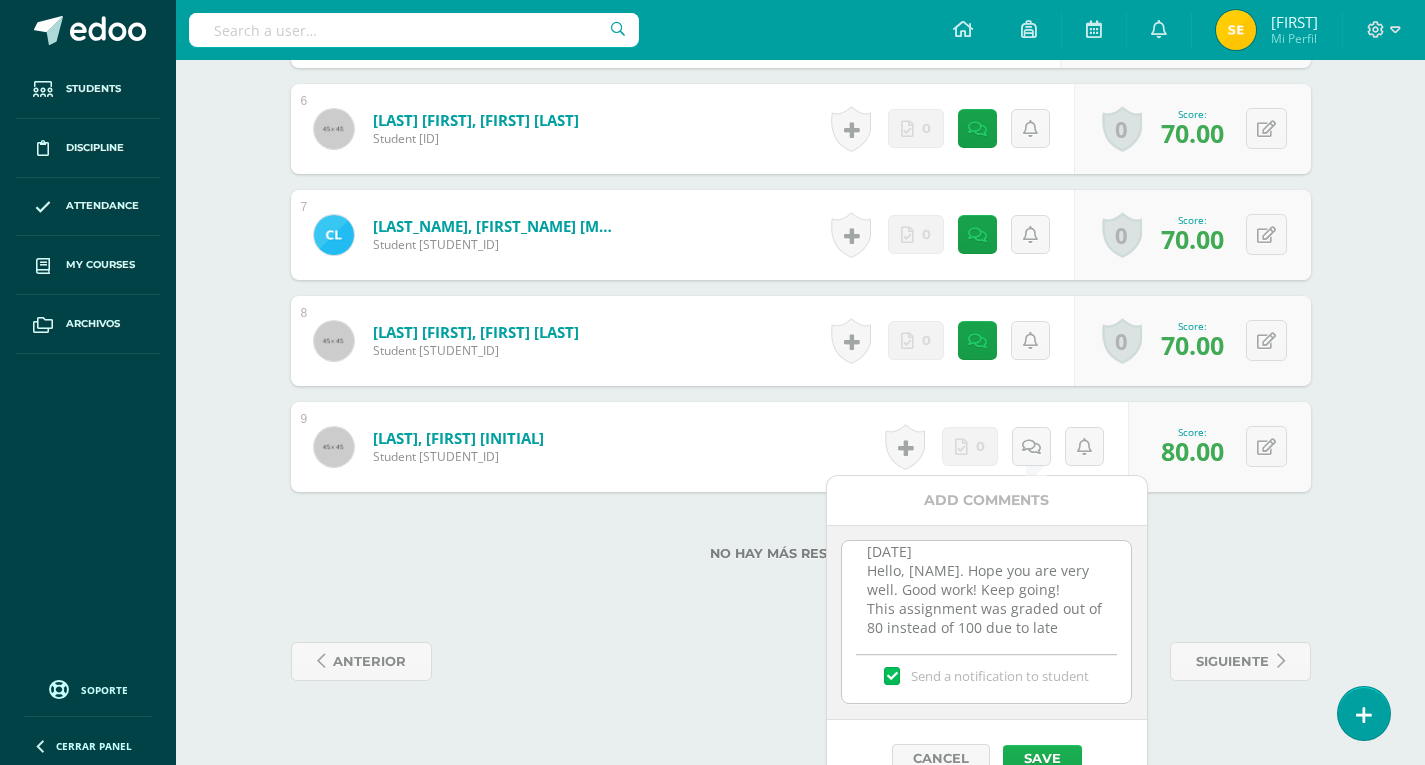 type on "[DATE]
Hello, [NAME]. Hope you are very well. Good work! Keep going!
This assignment was graded out of 80 instead of 100 due to late submission.
The original Due date for the assignment was on [DATE]." 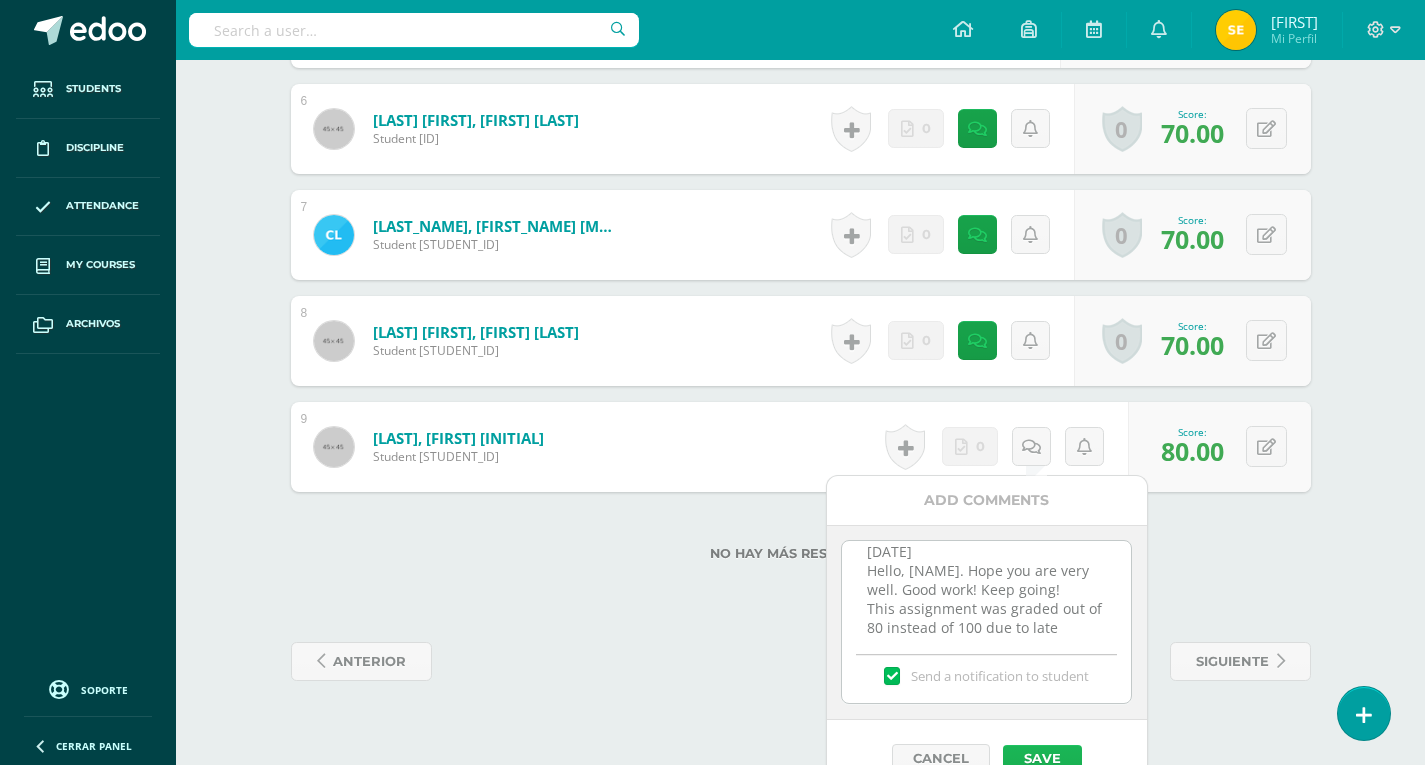 click on "Save" at bounding box center (1042, 758) 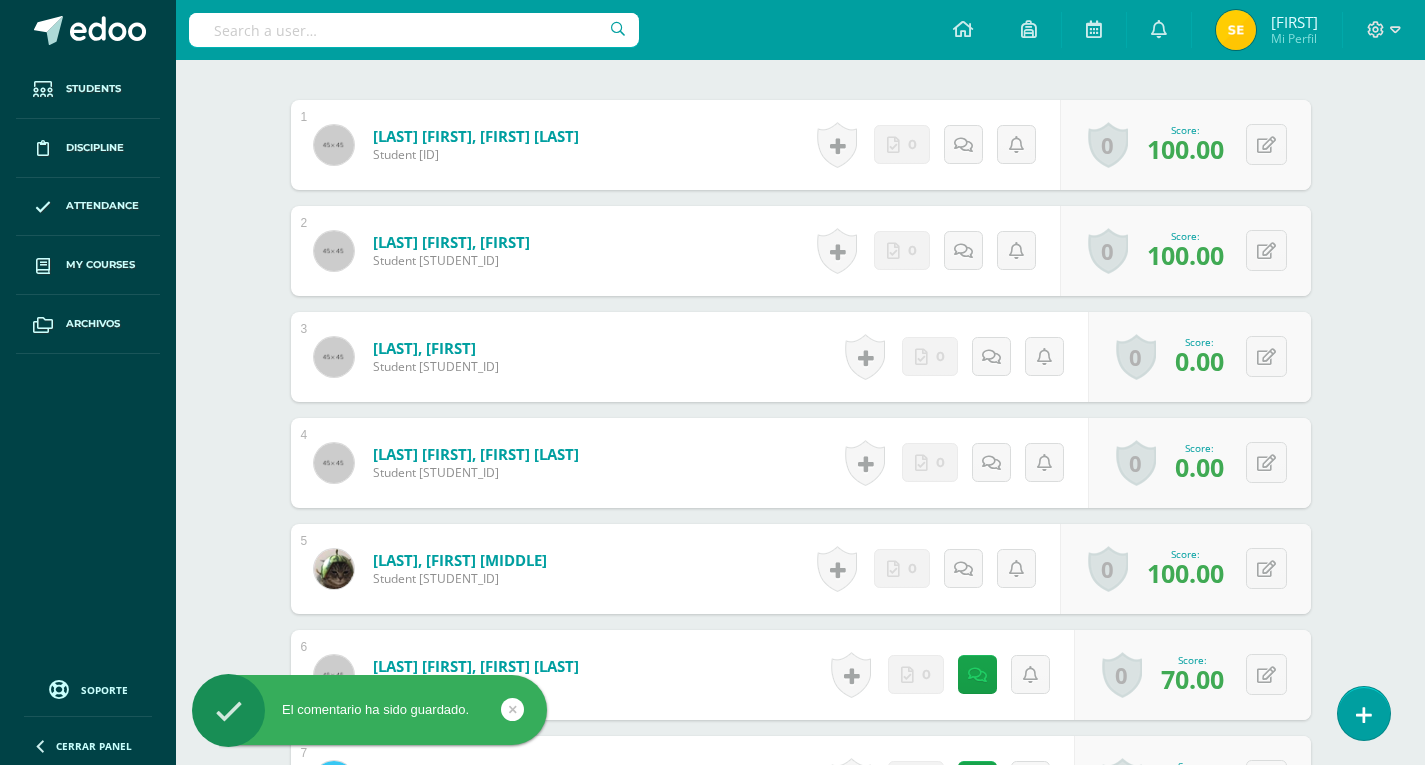 scroll, scrollTop: 651, scrollLeft: 0, axis: vertical 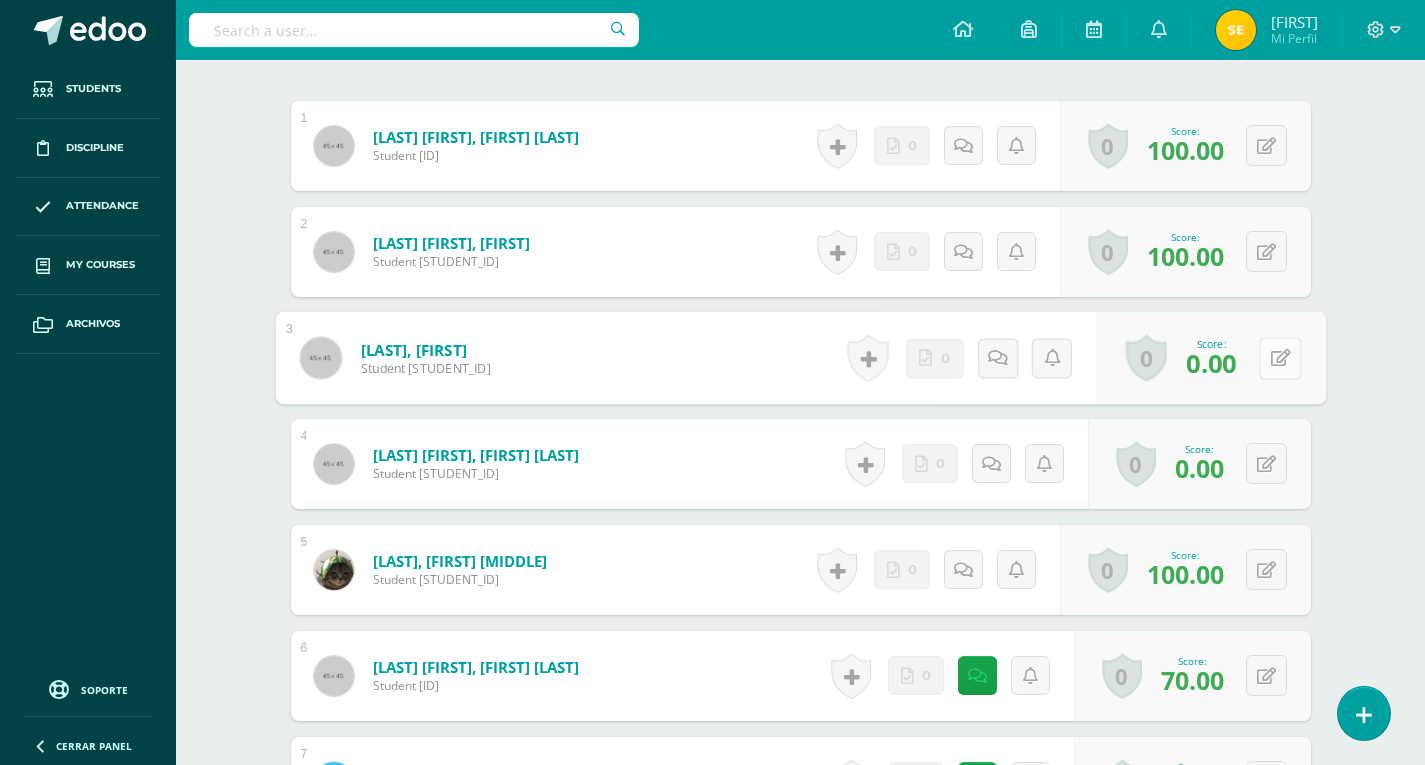 click on "0
Badges
Badges obtained
Aún no hay logros agregados
Score:
0.00" at bounding box center [1210, 358] 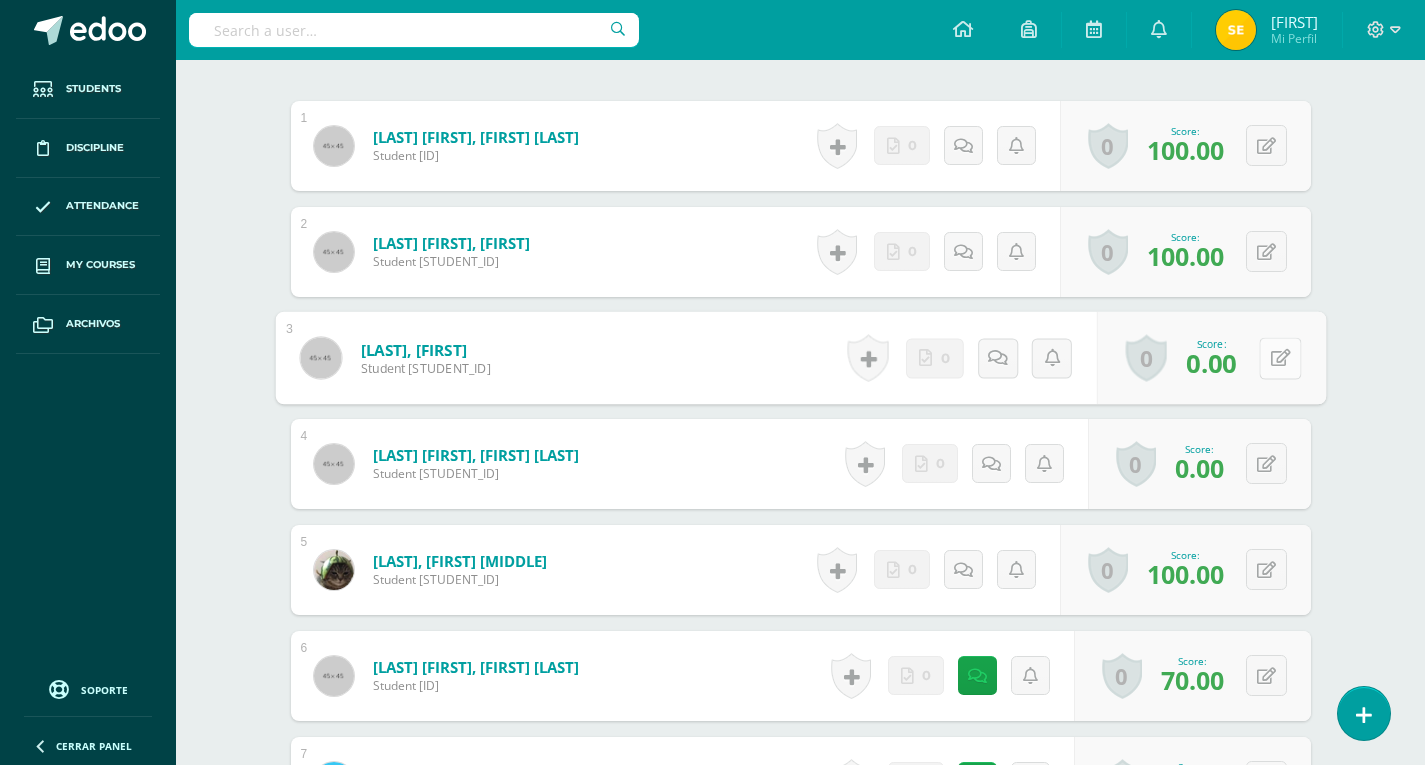 click at bounding box center (1280, 357) 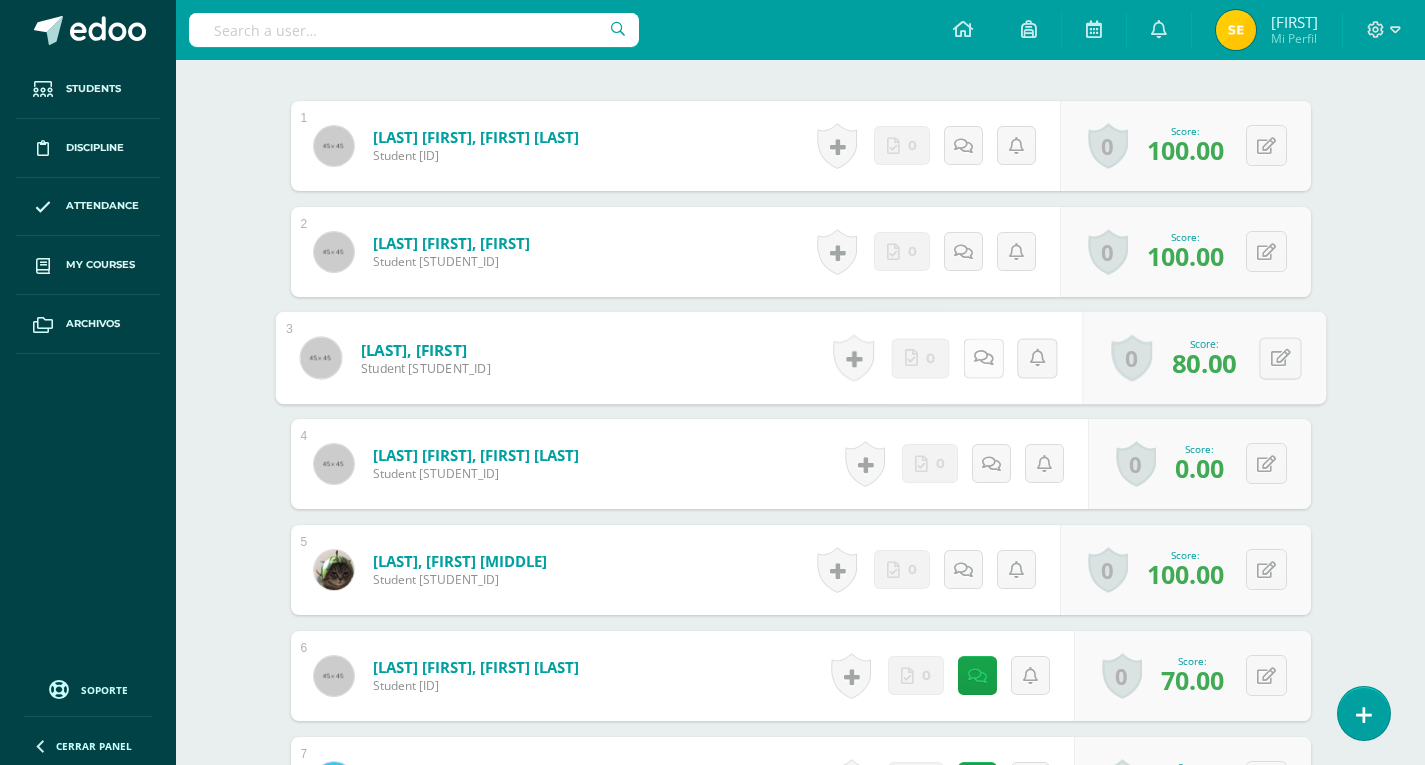 click at bounding box center (983, 358) 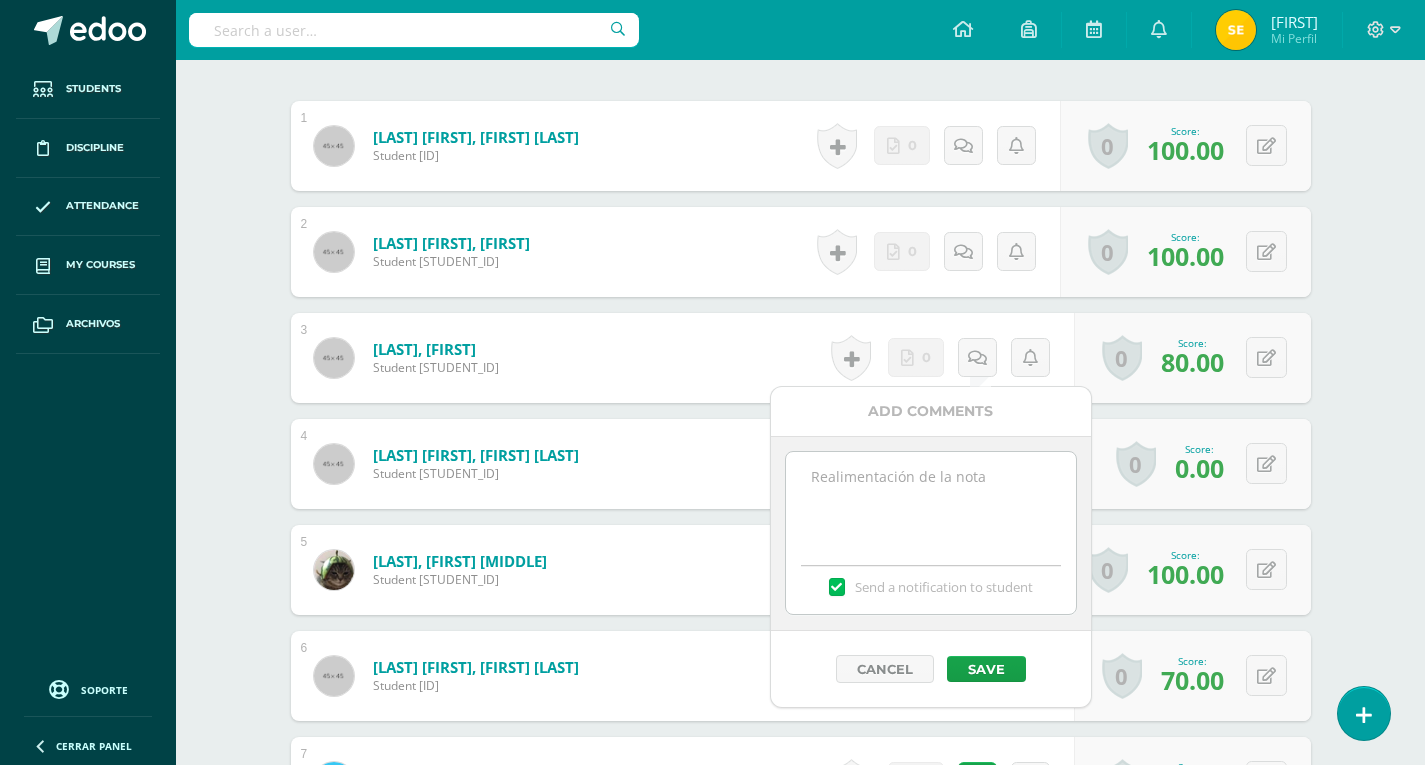 click at bounding box center [930, 502] 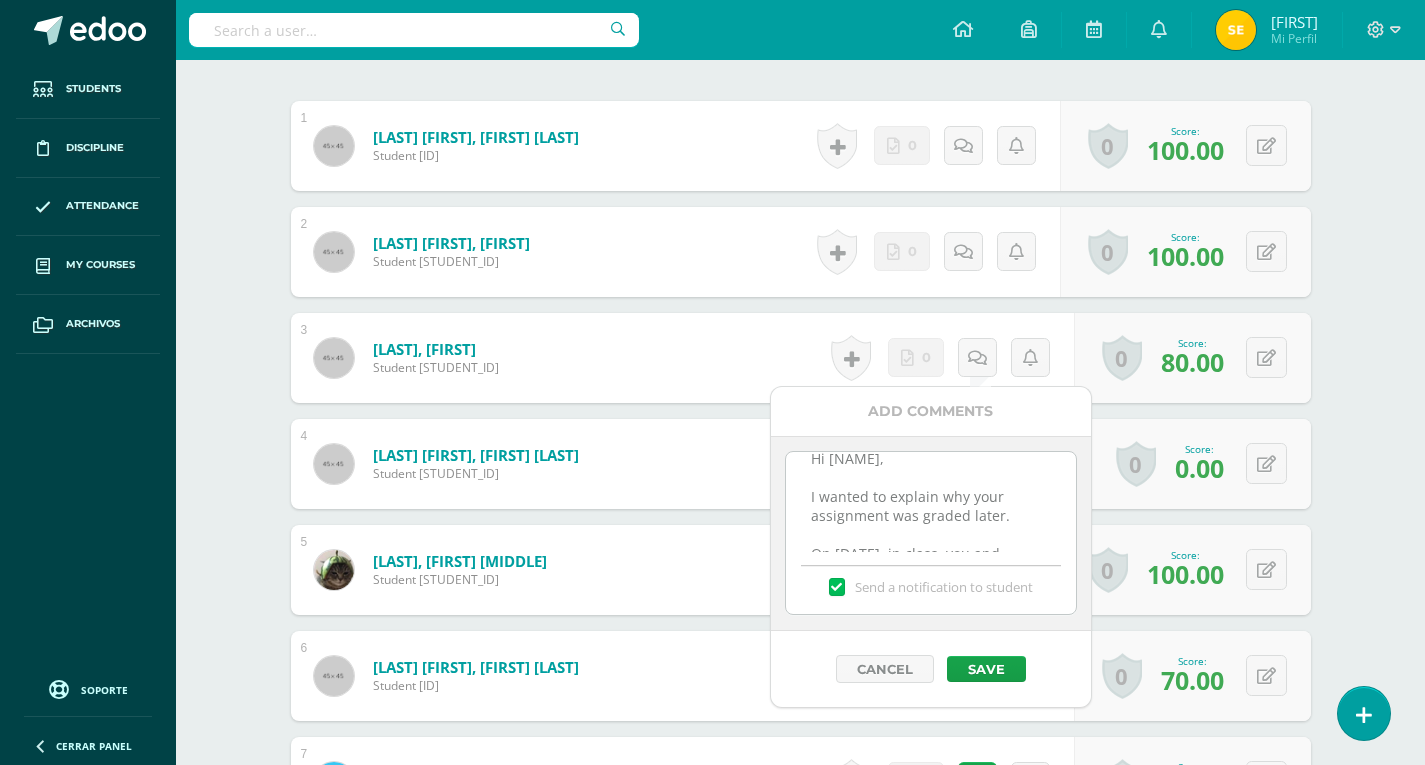 scroll, scrollTop: 0, scrollLeft: 0, axis: both 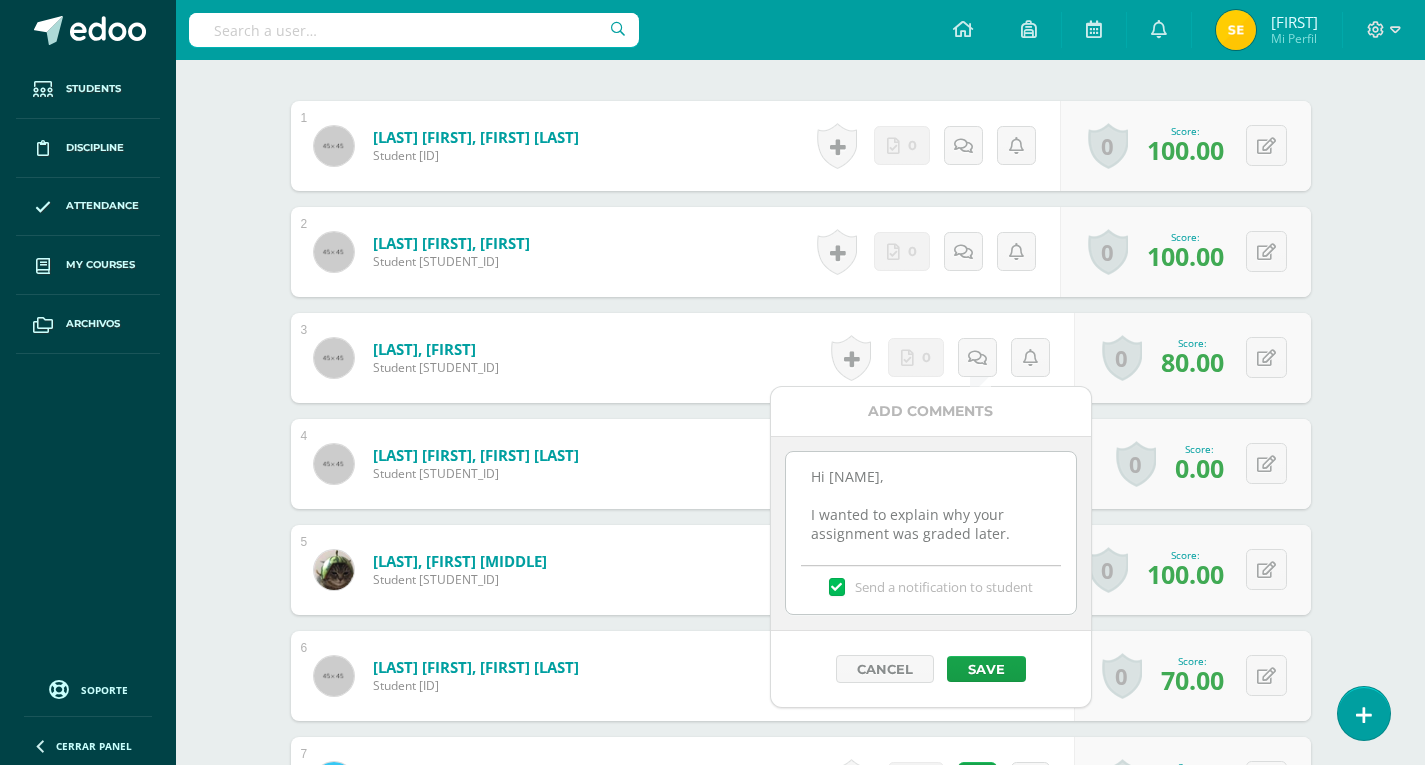 click on "Hi [NAME],
I wanted to explain why your assignment was graded later.
On [DATE], in class, you and [NAME] mentioned you had sent your assignment, but when I checked my email, I hadn’t received it. At that moment, you realized that you didn’t send it on the due date ([DATE]), and you sent it right away in class. I opened your email to confirm it arrived, so it was marked as “Read.”
The next day, I graded the assignments in my email that were marked as “Unread.” Since your email was marked as “Read,” it didn’t appear in the list I was using to grade, and I didn’t notice it at that time.
Sorry for the confusion, but I have now graded your assignment. Thank you for your understanding.
P.S. Please tell your classmates not to worry about it." at bounding box center [930, 502] 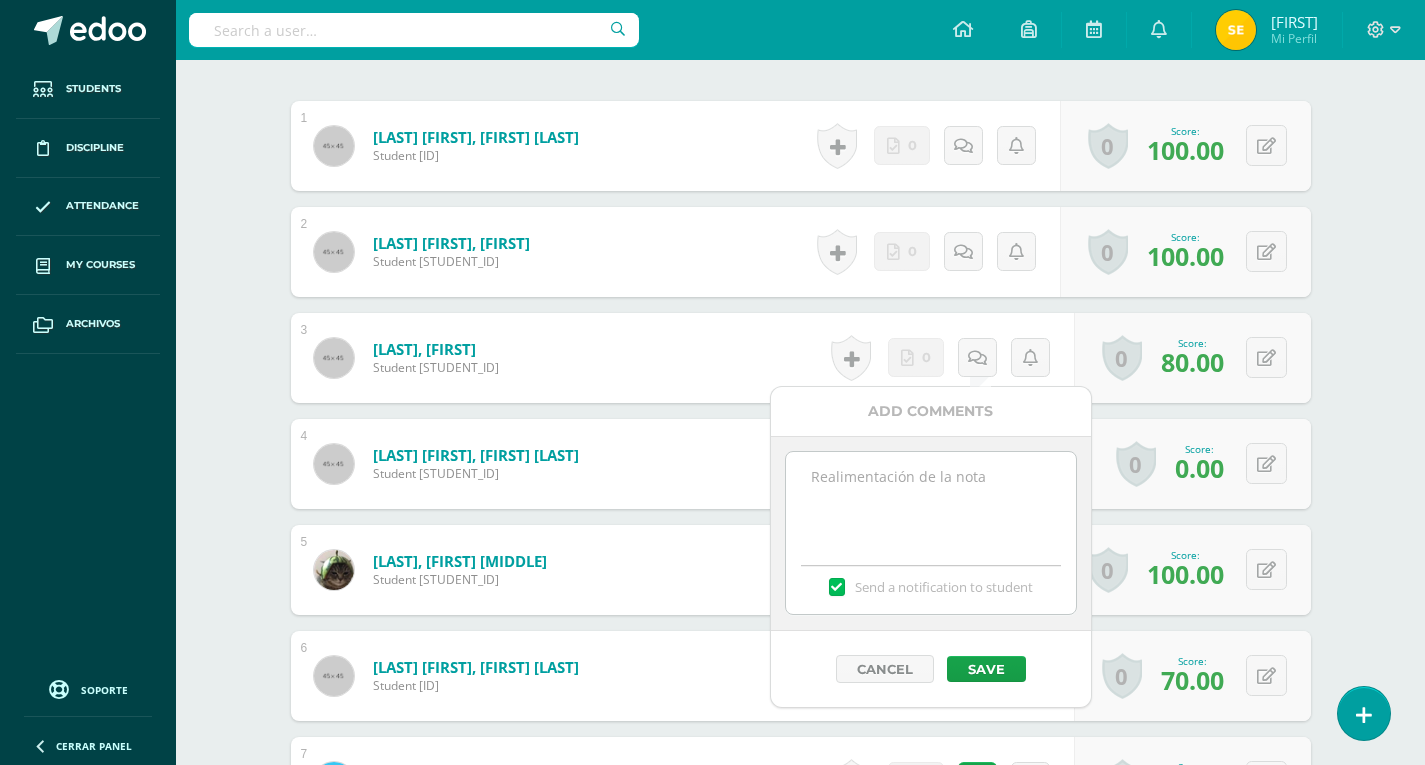 scroll, scrollTop: 0, scrollLeft: 0, axis: both 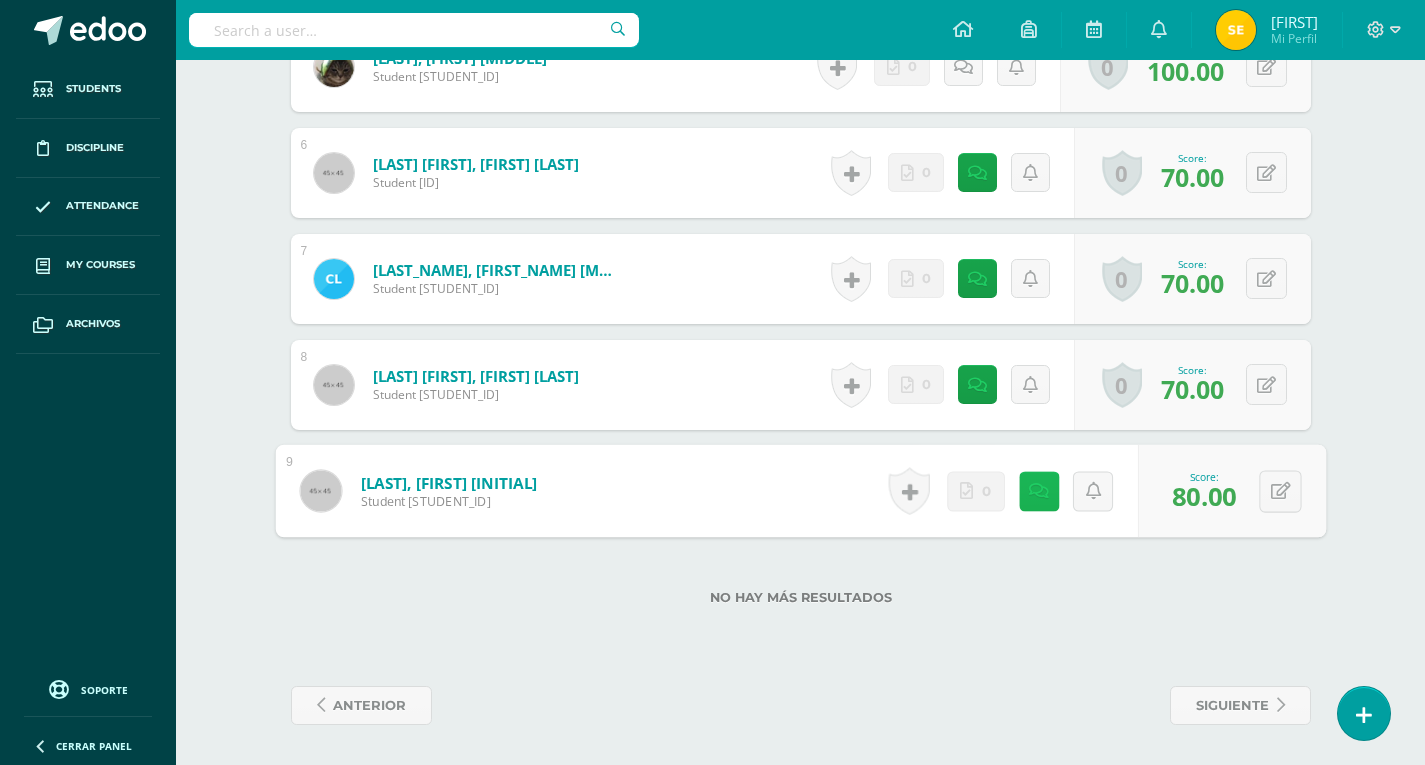 click on "Activity history
No hay historial para esta actividad
0" at bounding box center [1008, 491] 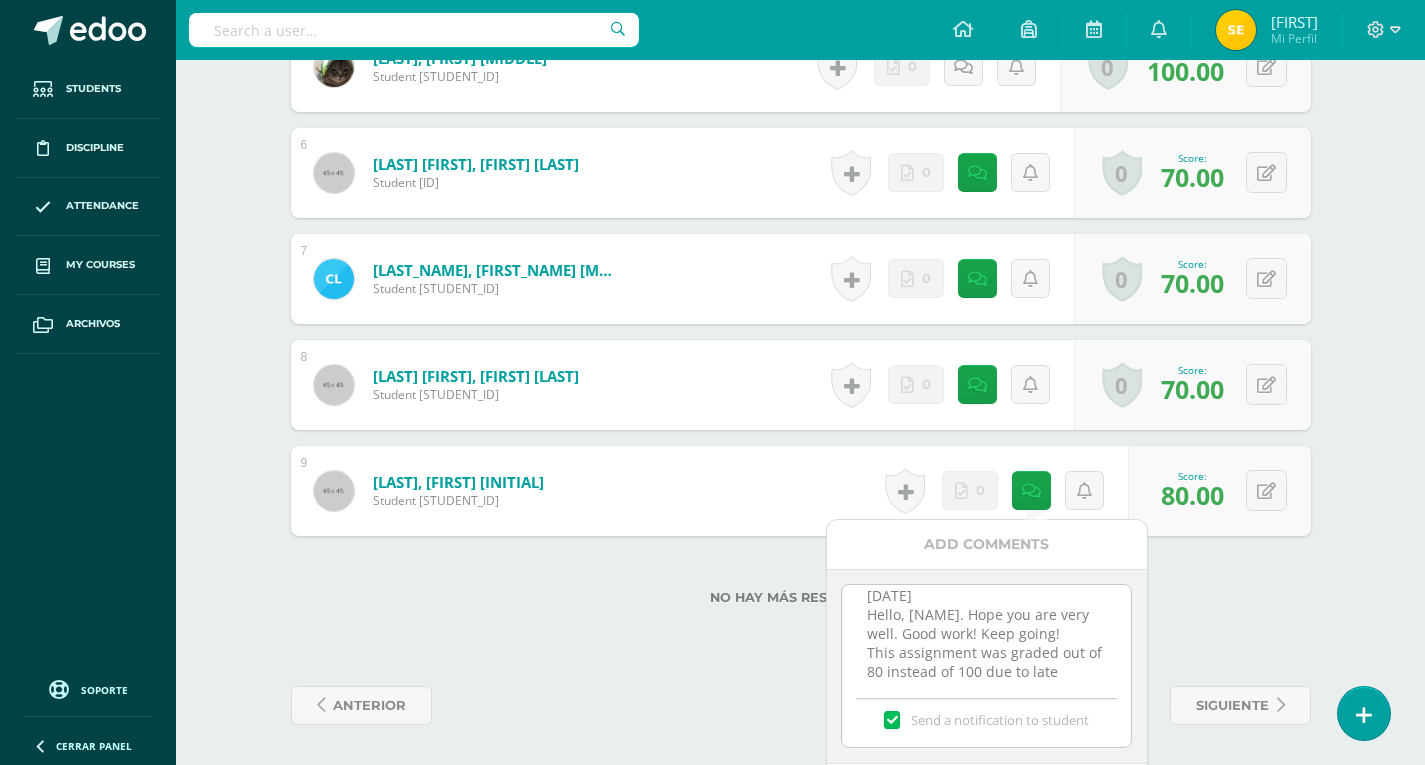 click on "[DATE]
Hello, [NAME]. Hope you are very well. Good work! Keep going!
This assignment was graded out of 80 instead of 100 due to late submission.
The original Due date for the assignment was on [DATE]." at bounding box center [986, 635] 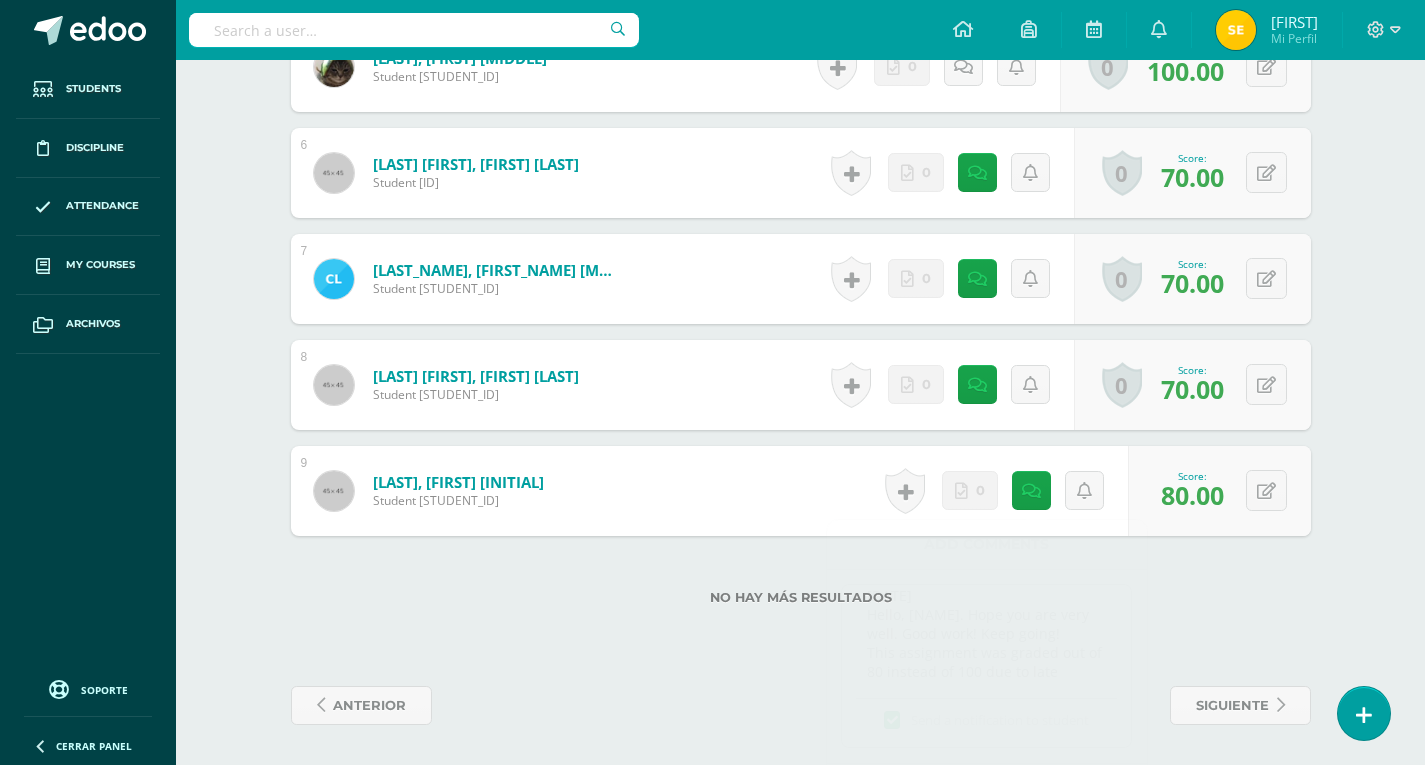 click on "No hay más resultados" at bounding box center [801, 582] 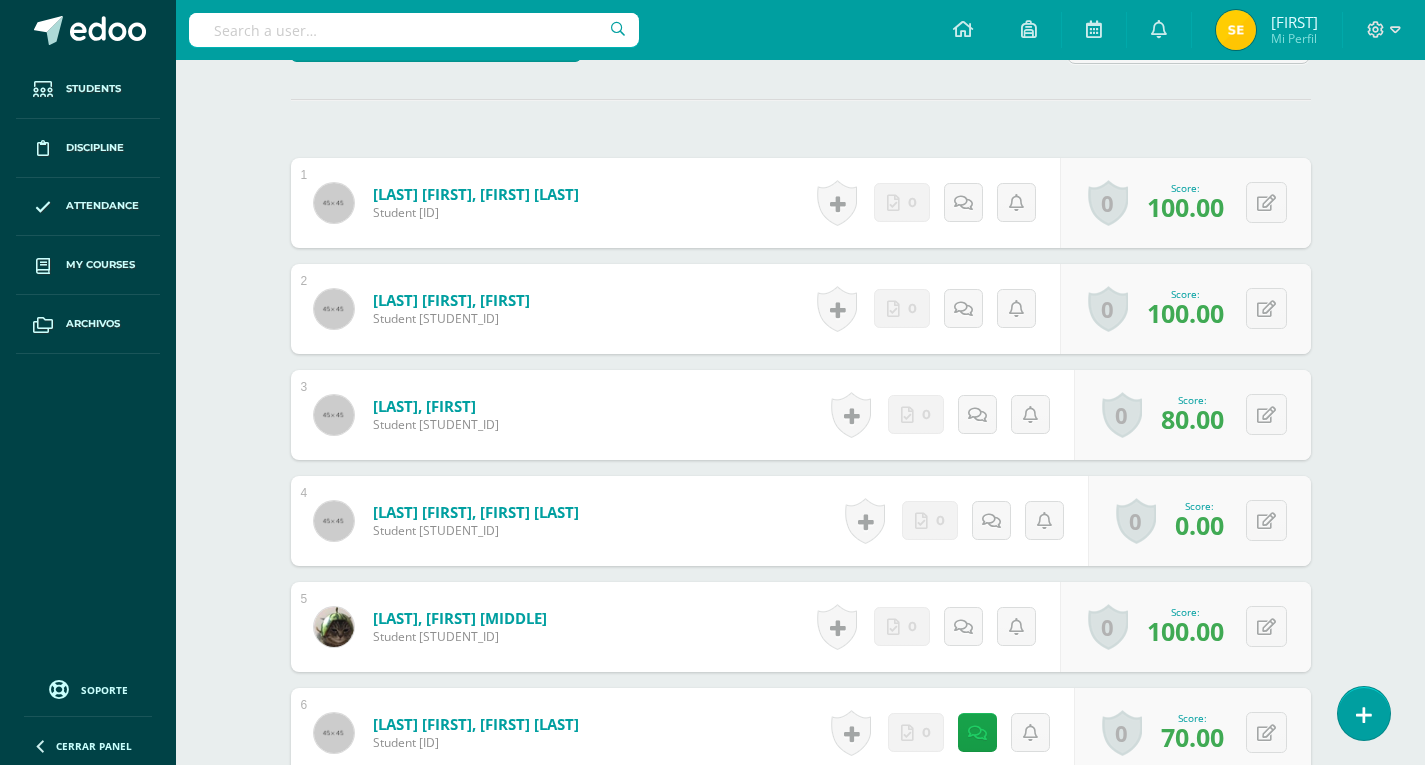 scroll, scrollTop: 586, scrollLeft: 0, axis: vertical 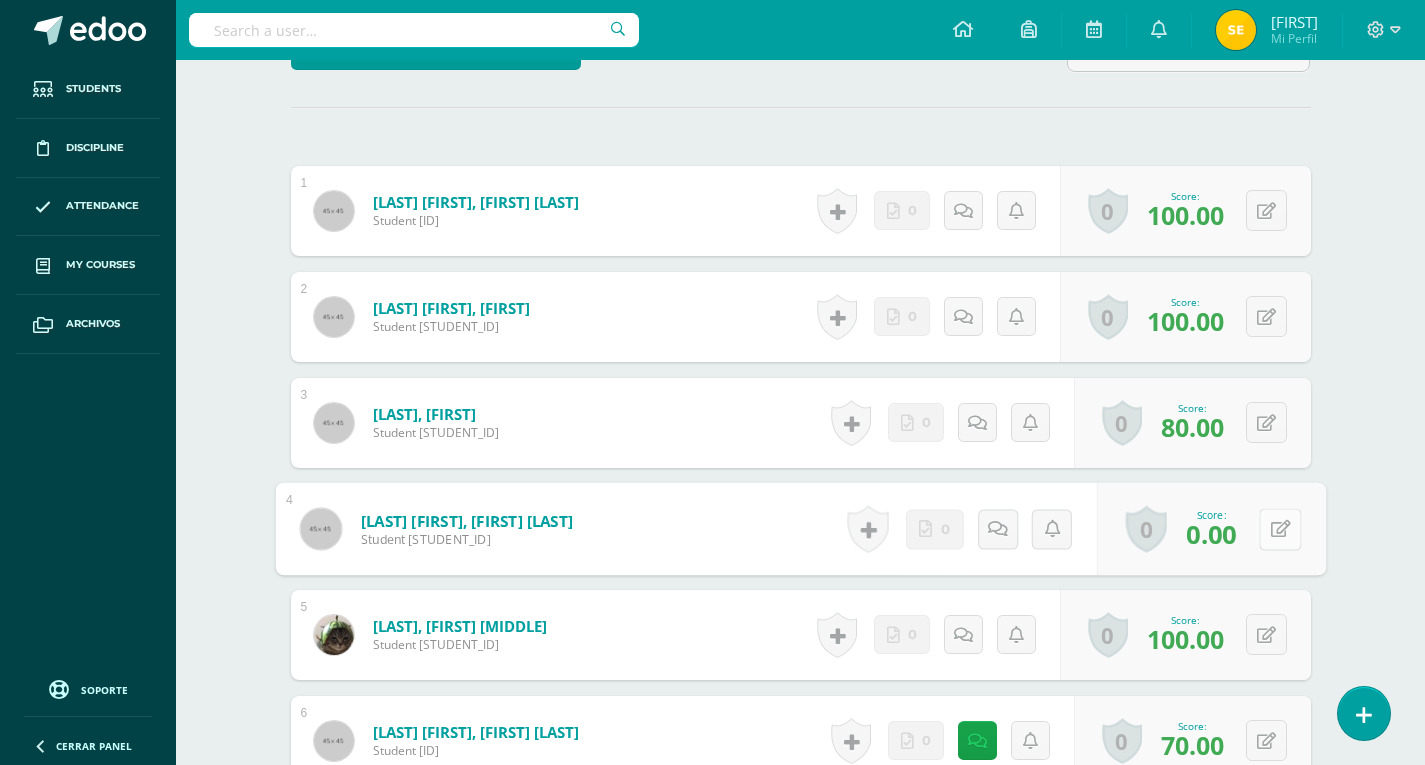 click at bounding box center [1280, 529] 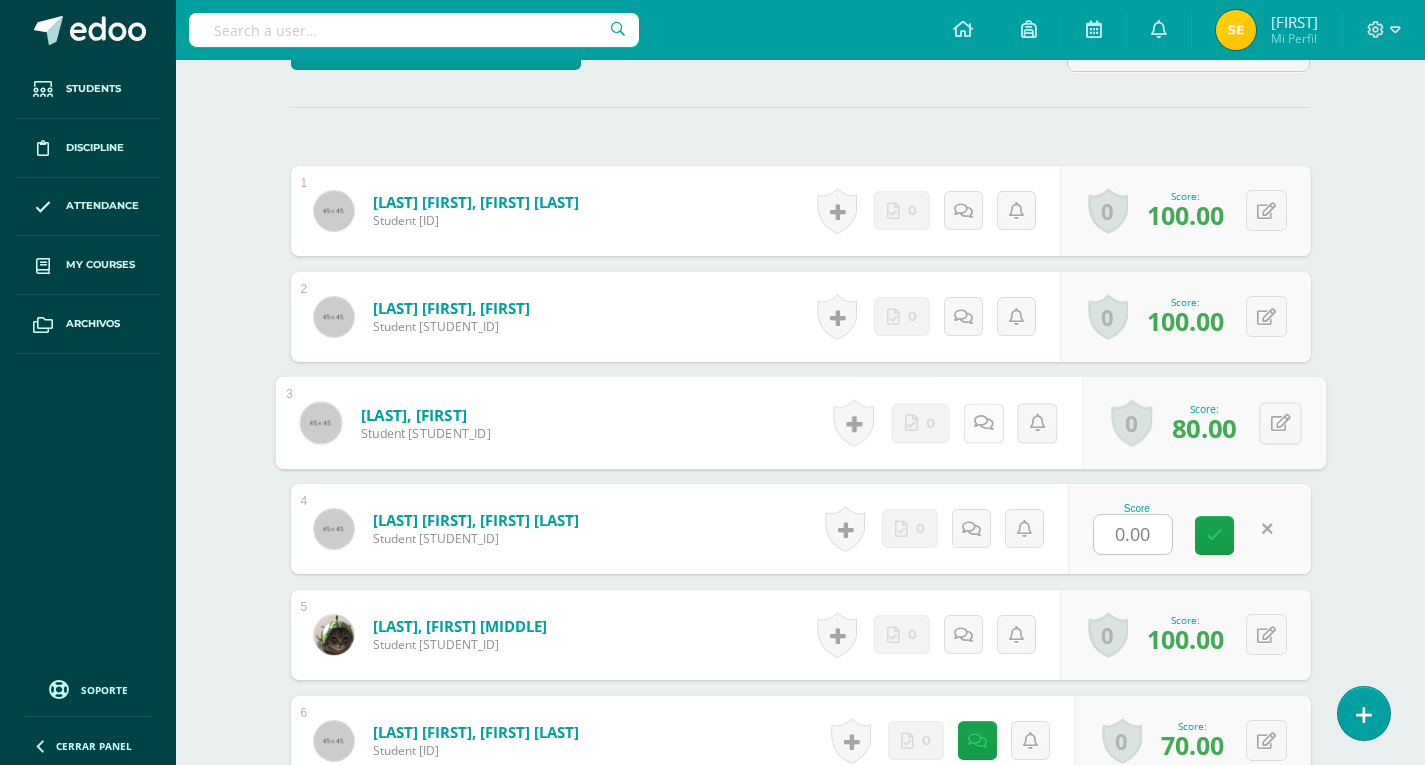 click at bounding box center [983, 422] 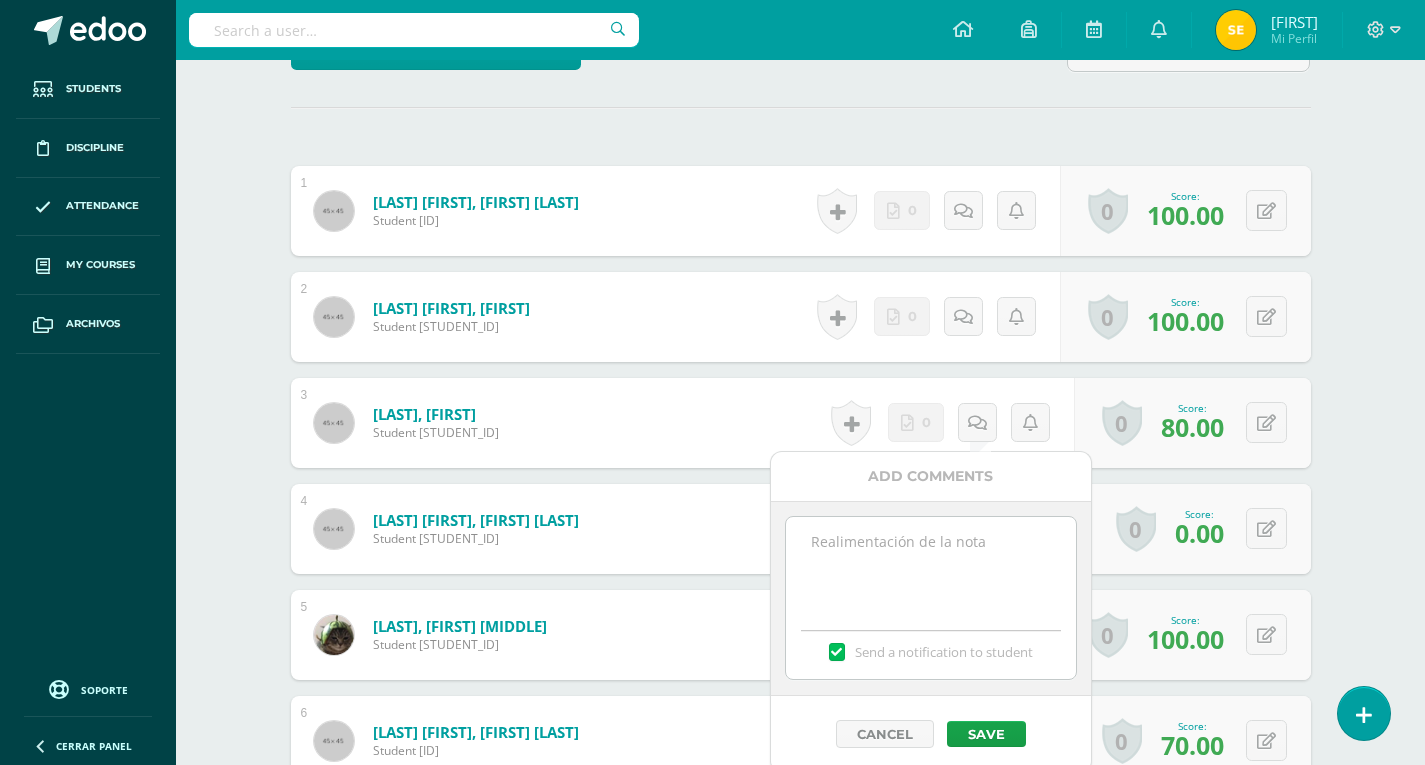 click at bounding box center [930, 567] 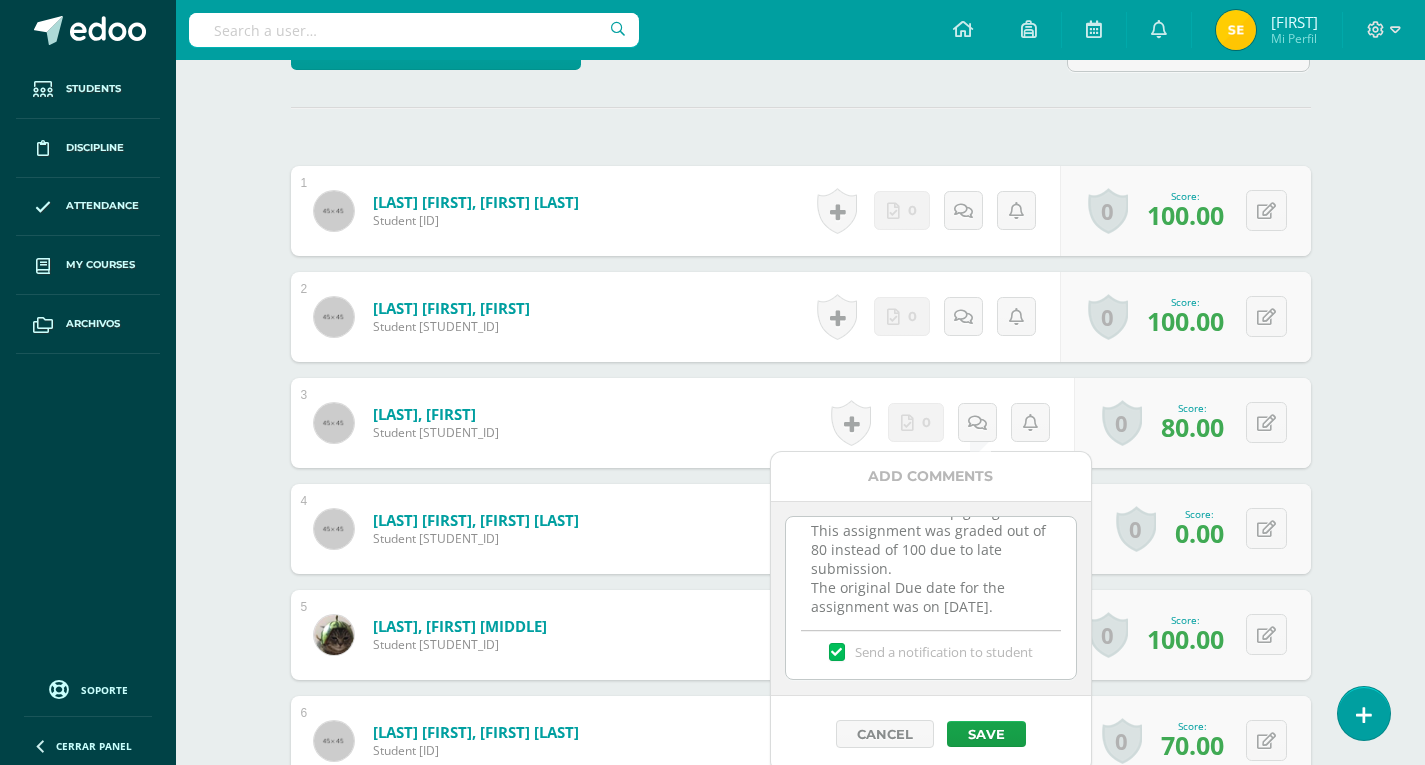 scroll, scrollTop: 0, scrollLeft: 0, axis: both 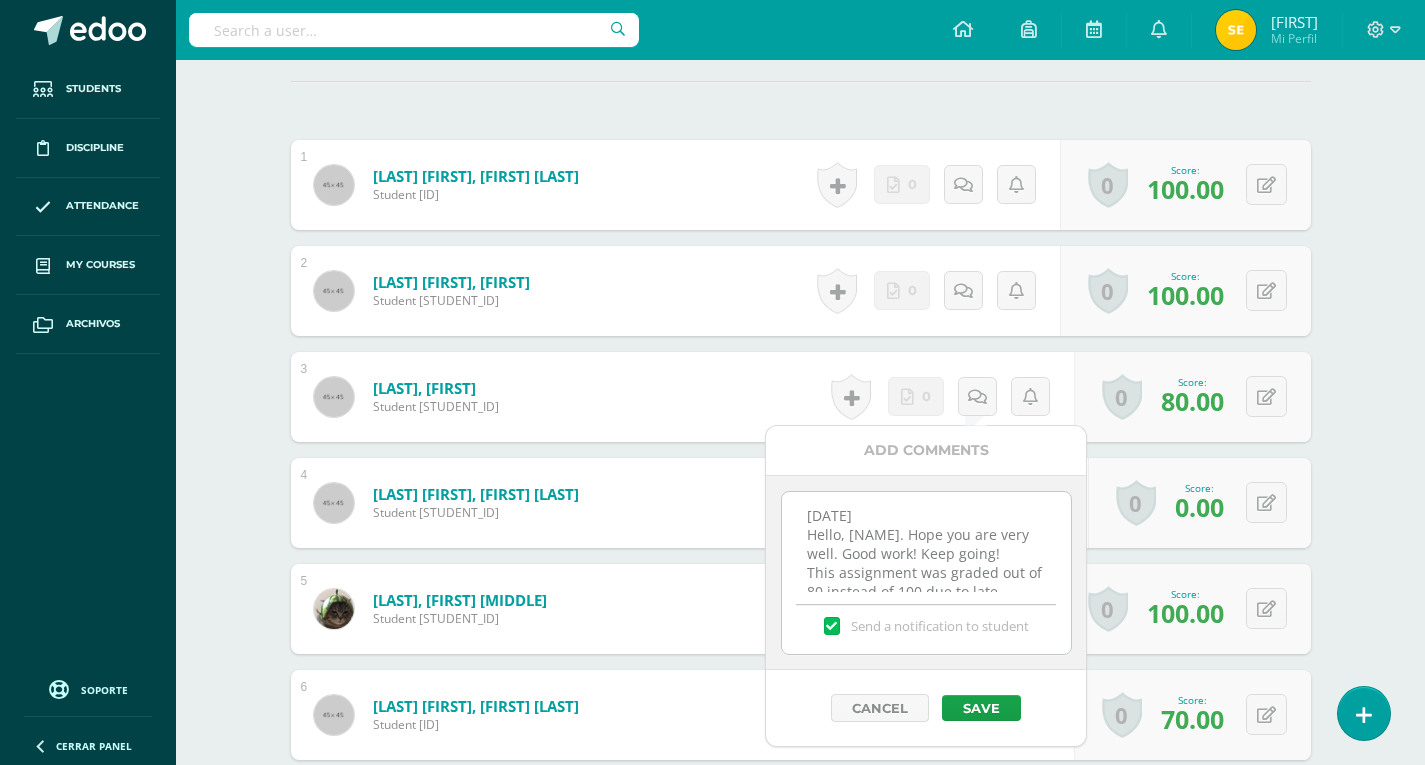 click on "[DATE]
Hello, [NAME]. Hope you are very well. Good work! Keep going!
This assignment was graded out of 80 instead of 100 due to late submission.
The original Due date for the assignment was on [DATE]." at bounding box center [926, 542] 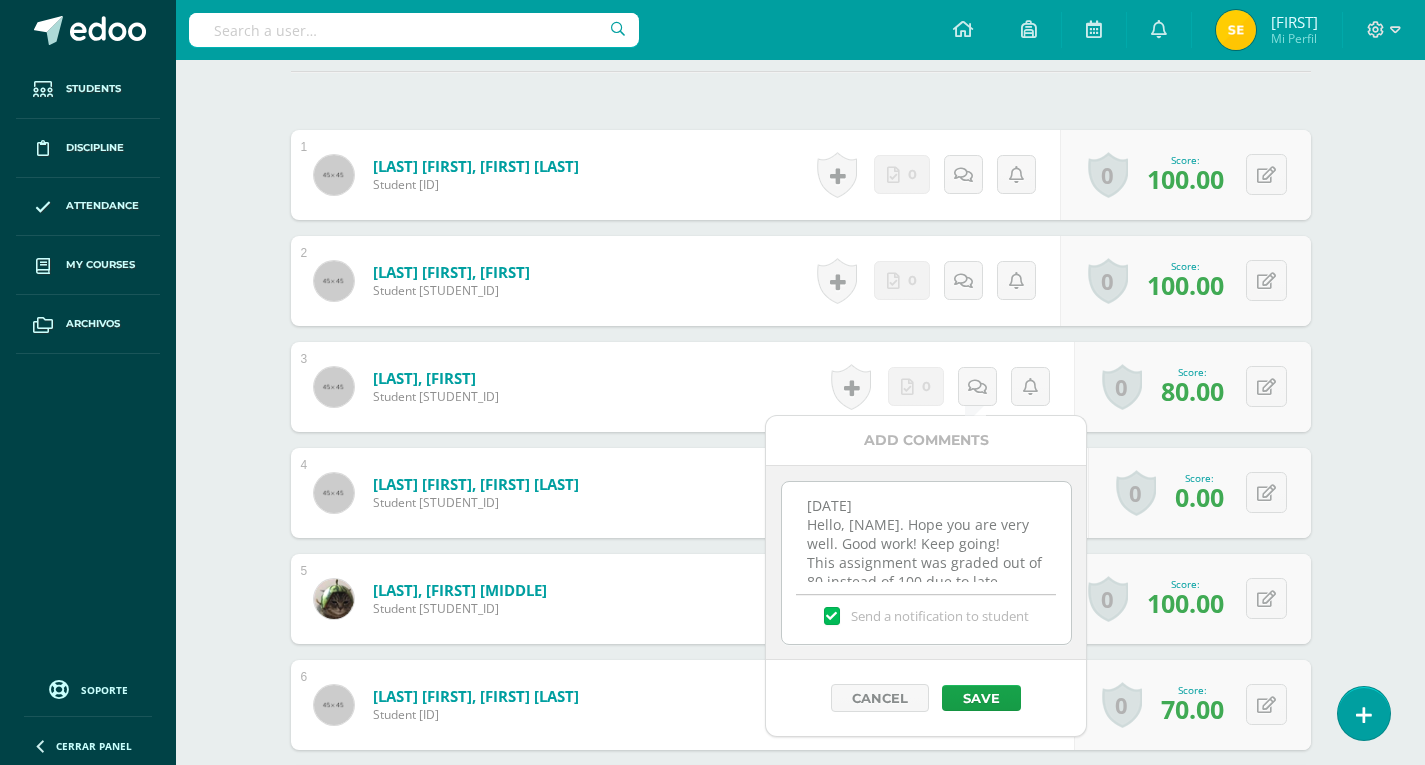 scroll, scrollTop: 628, scrollLeft: 0, axis: vertical 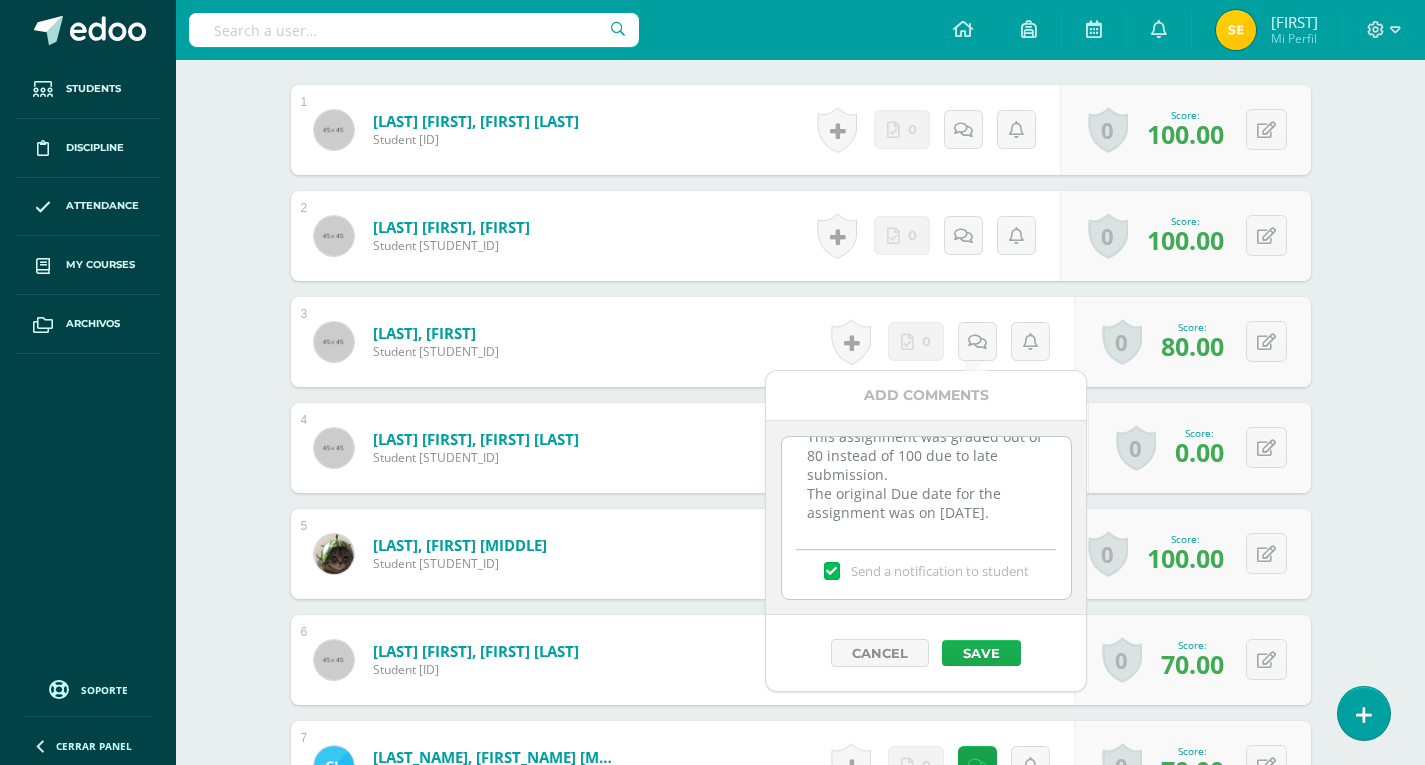 type on "[DATE]
Hello, [NAME]. Hope you are very well. Good work! Keep going!
This assignment was graded out of 80 instead of 100 due to late submission.
The original Due date for the assignment was on [DATE]." 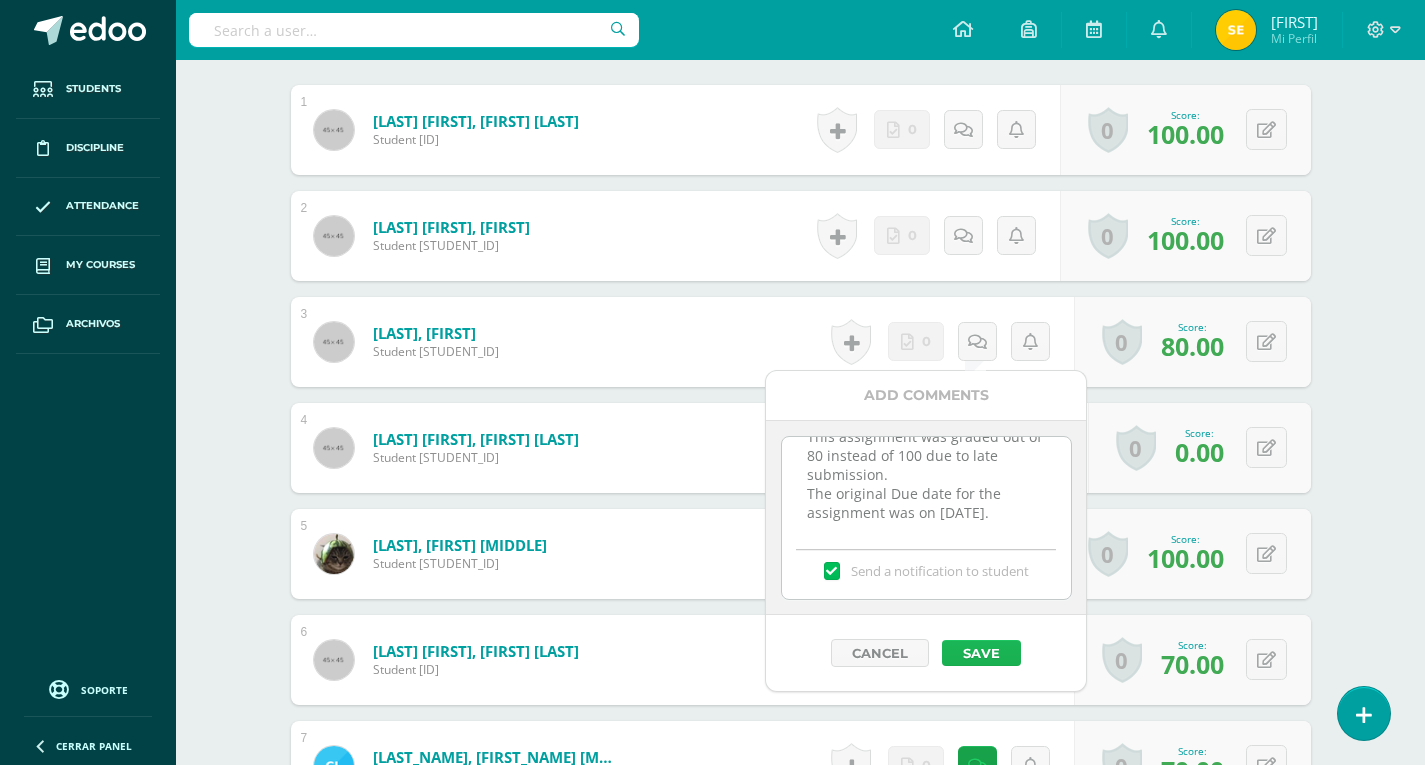 click on "Save" at bounding box center [981, 653] 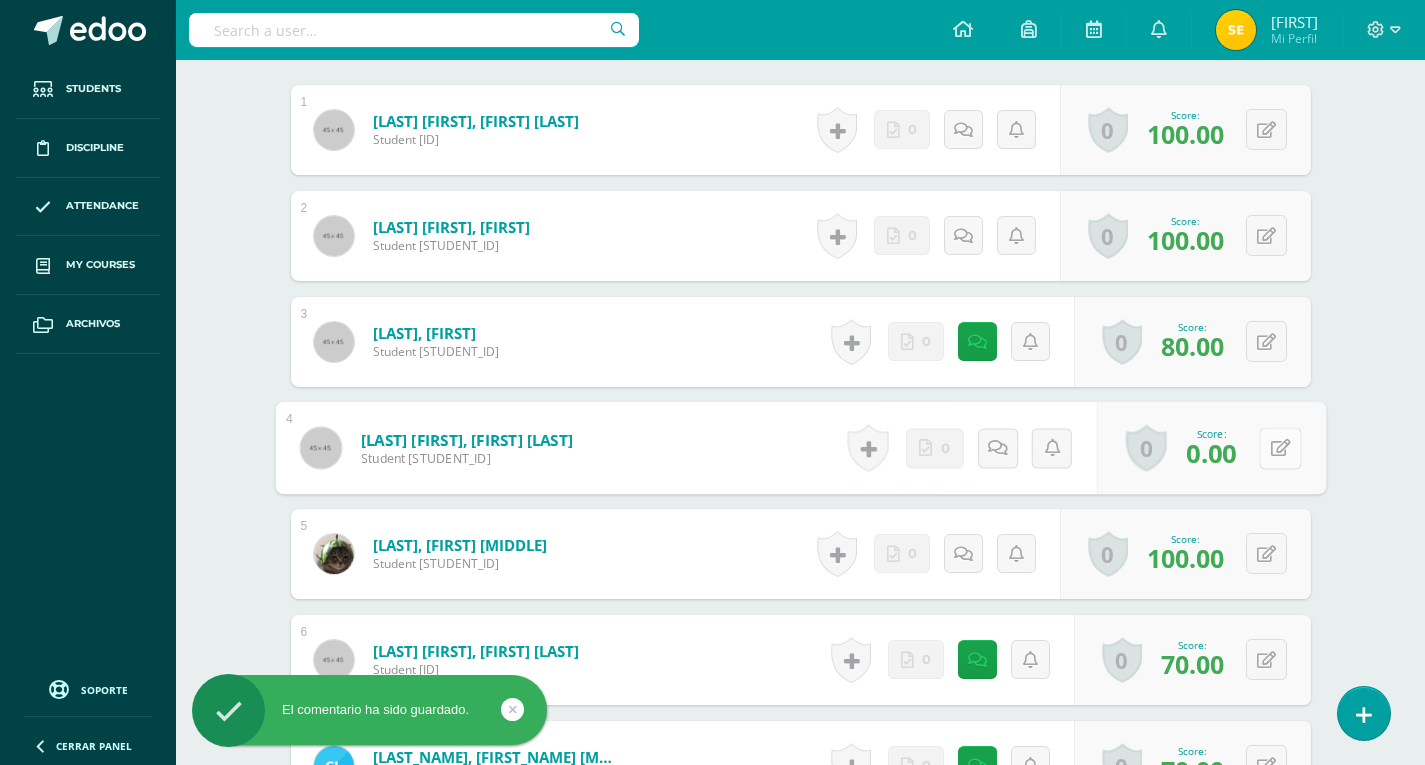 click at bounding box center [1280, 448] 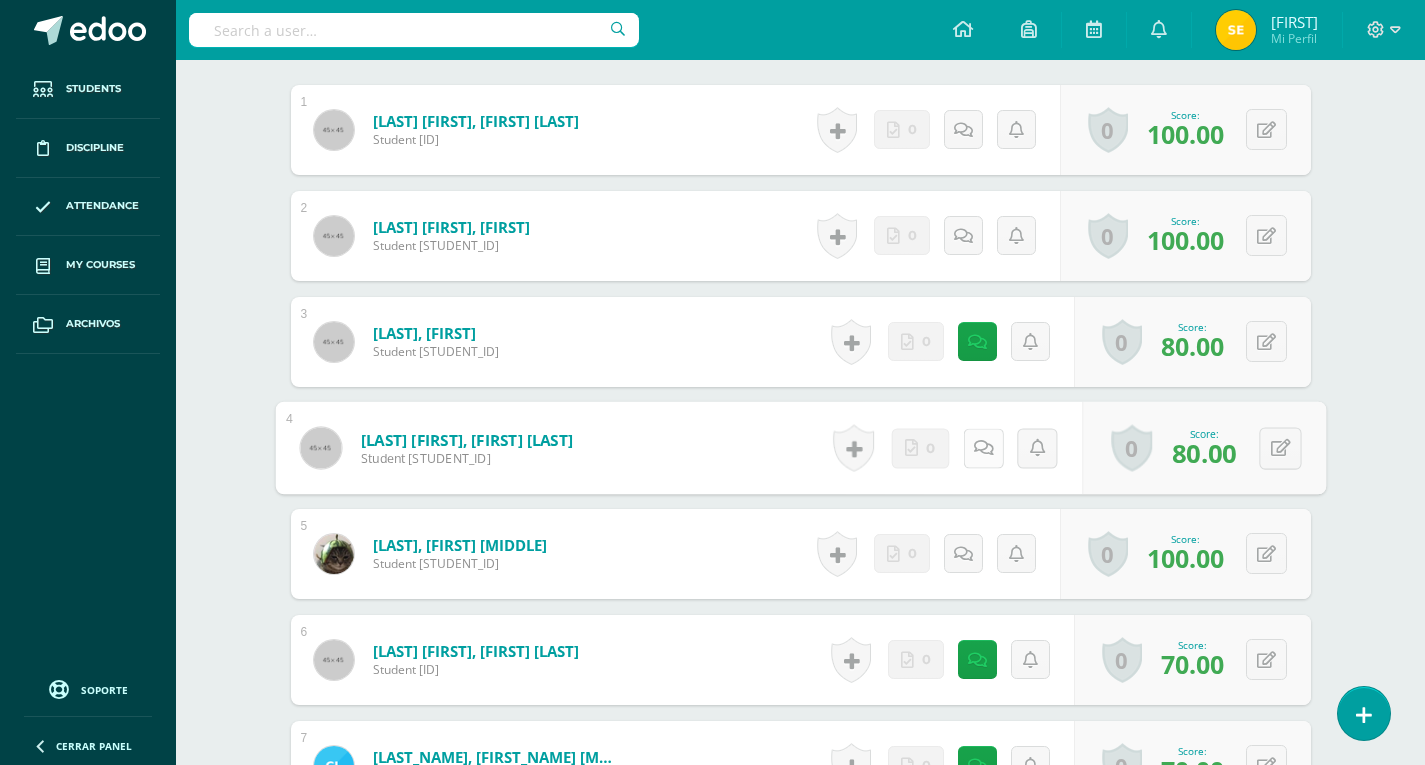 click at bounding box center (983, 448) 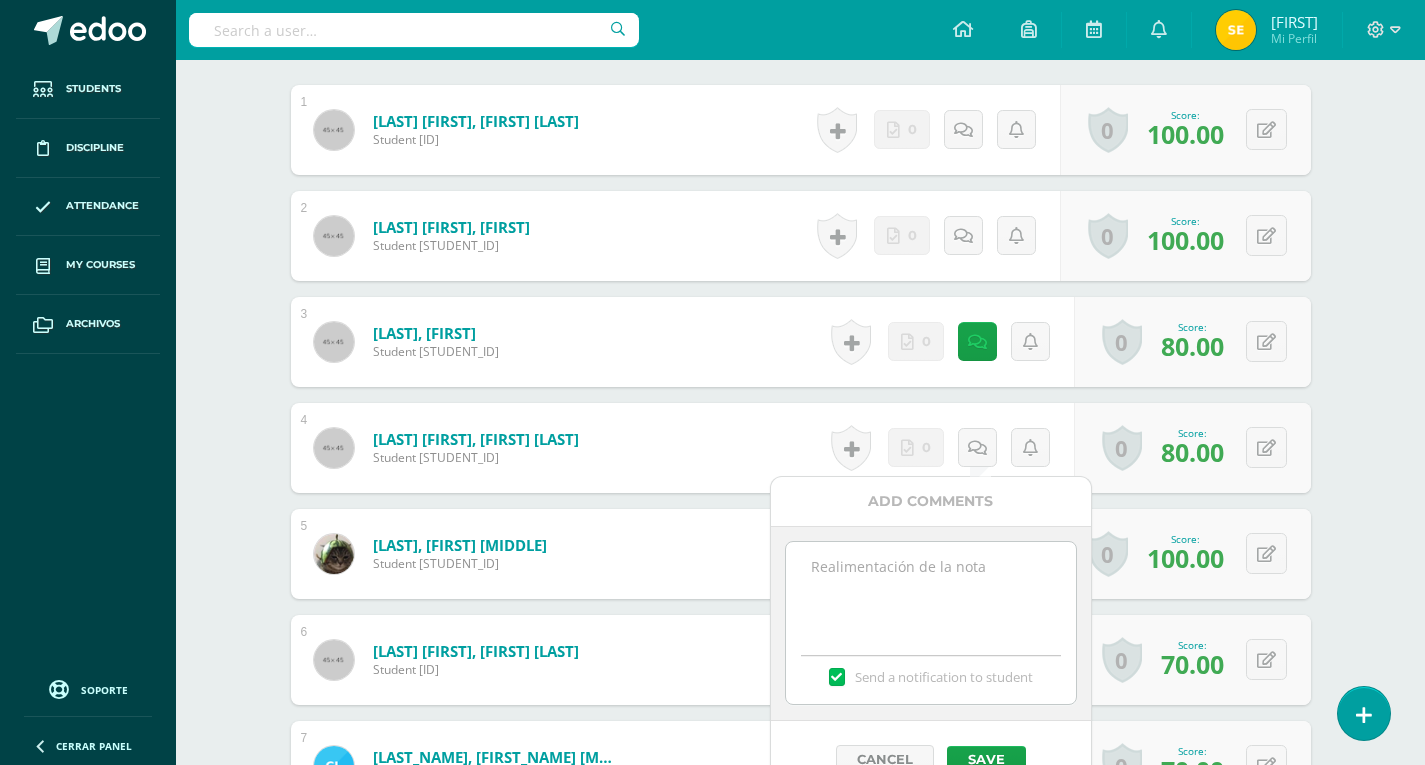 click at bounding box center [930, 592] 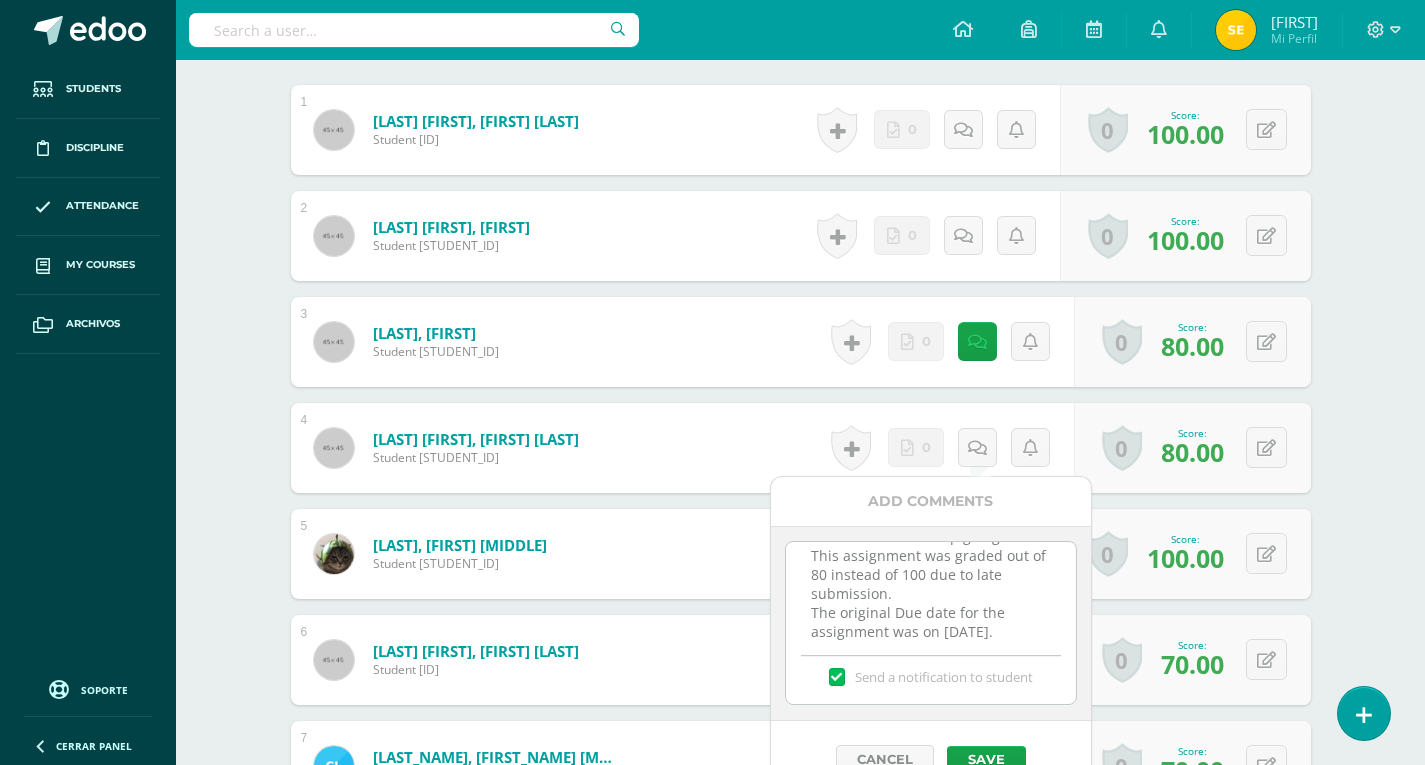 scroll, scrollTop: 0, scrollLeft: 0, axis: both 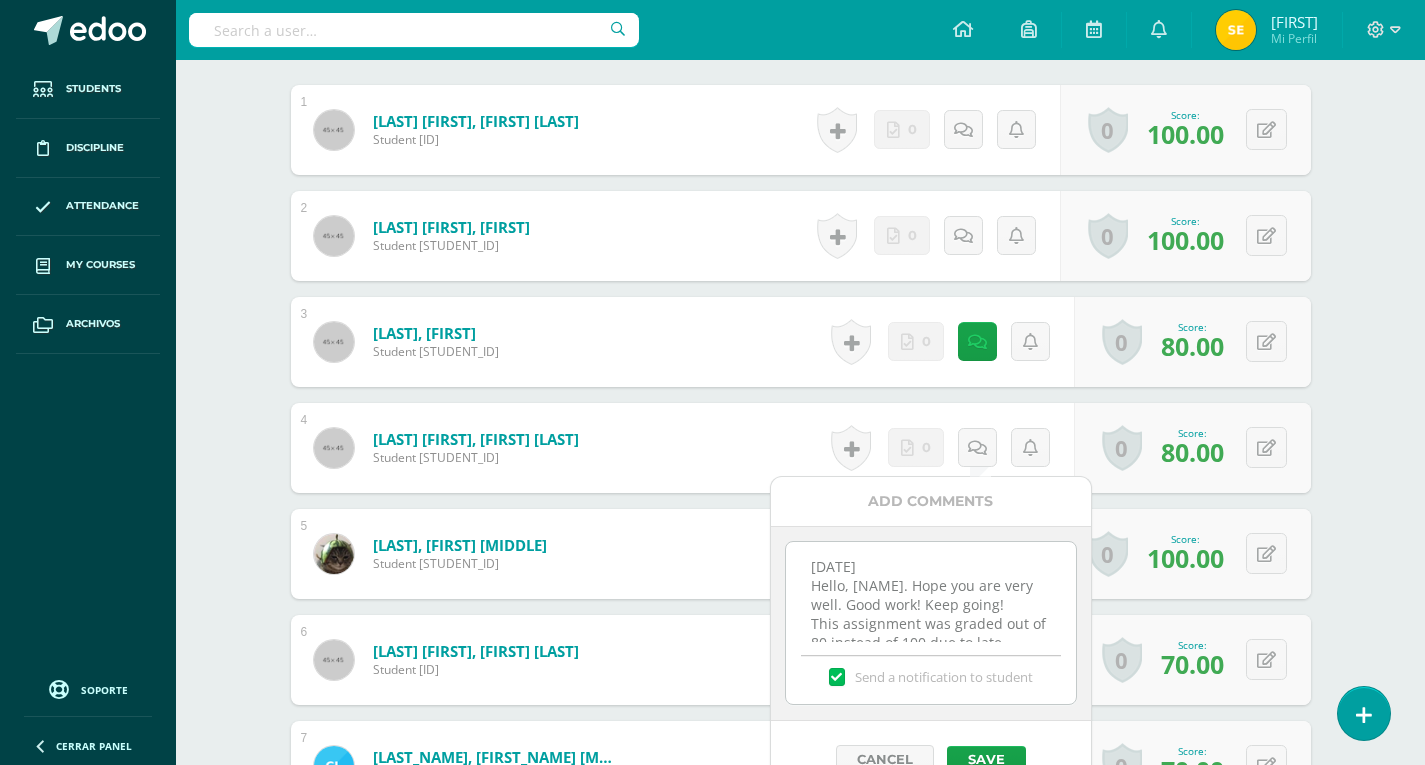 click on "[DATE]
Hello, [NAME]. Hope you are very well. Good work! Keep going!
This assignment was graded out of 80 instead of 100 due to late submission.
The original Due date for the assignment was on [DATE]." at bounding box center (930, 592) 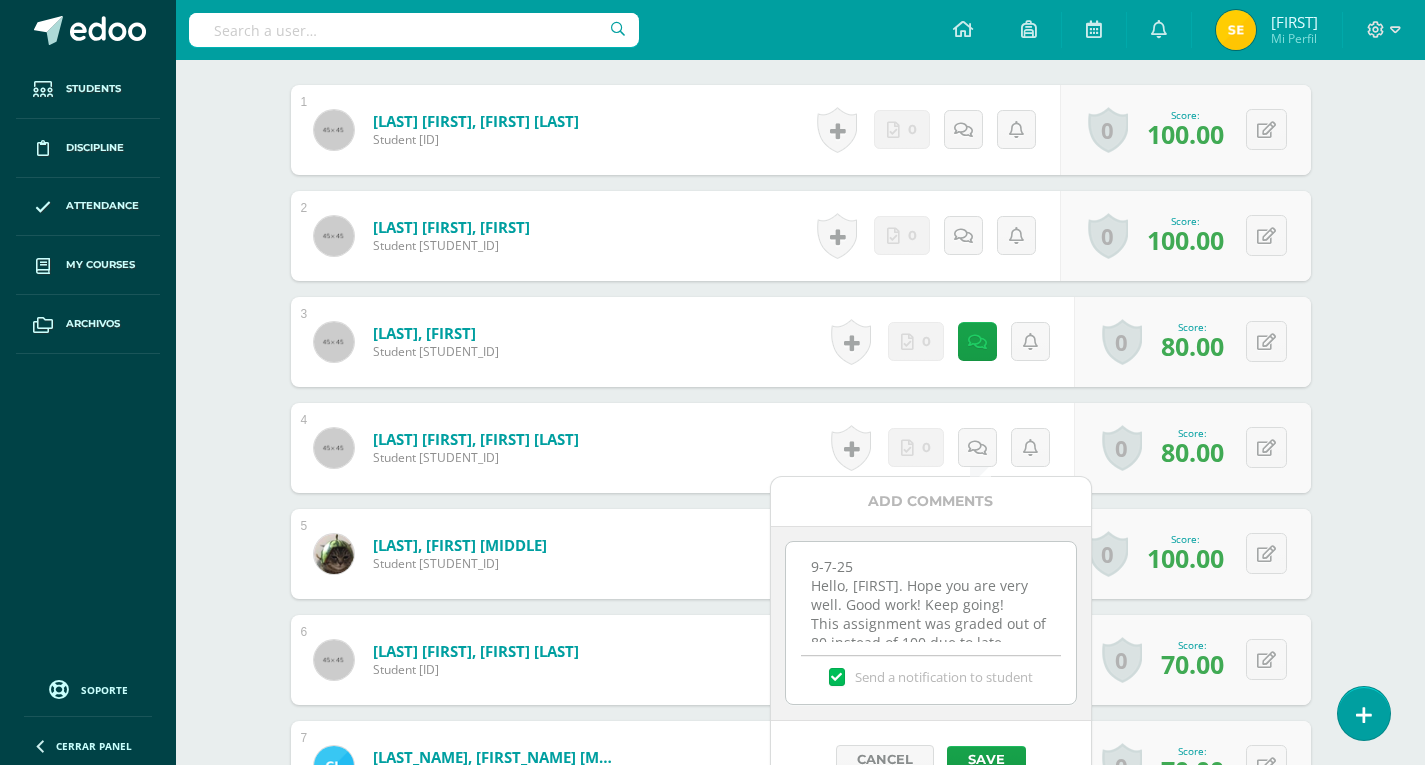 scroll, scrollTop: 82, scrollLeft: 0, axis: vertical 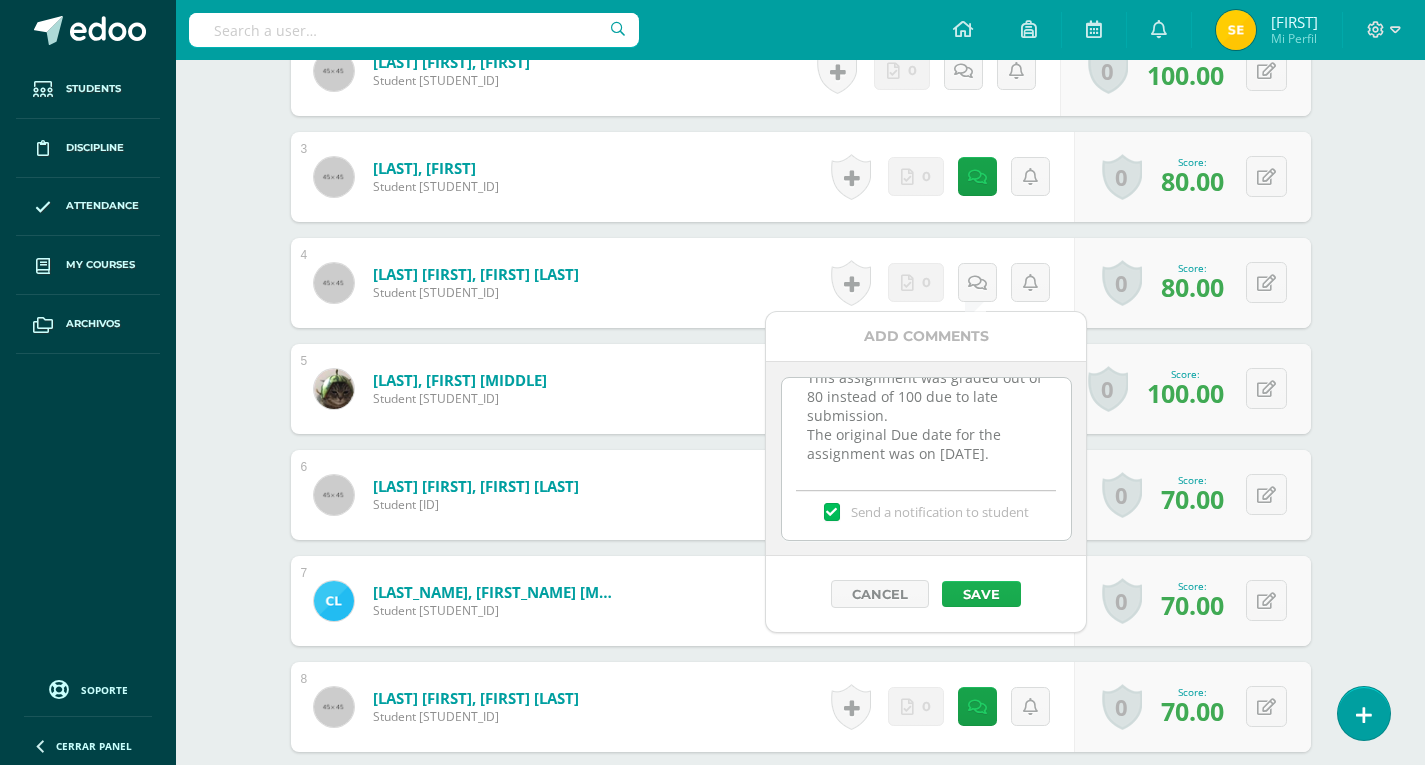 type on "9-7-25
Hello, [FIRST]. Hope you are very well. Good work! Keep going!
This assignment was graded out of 80 instead of 100 due to late submission.
The original Due date for the assignment was on [DATE]." 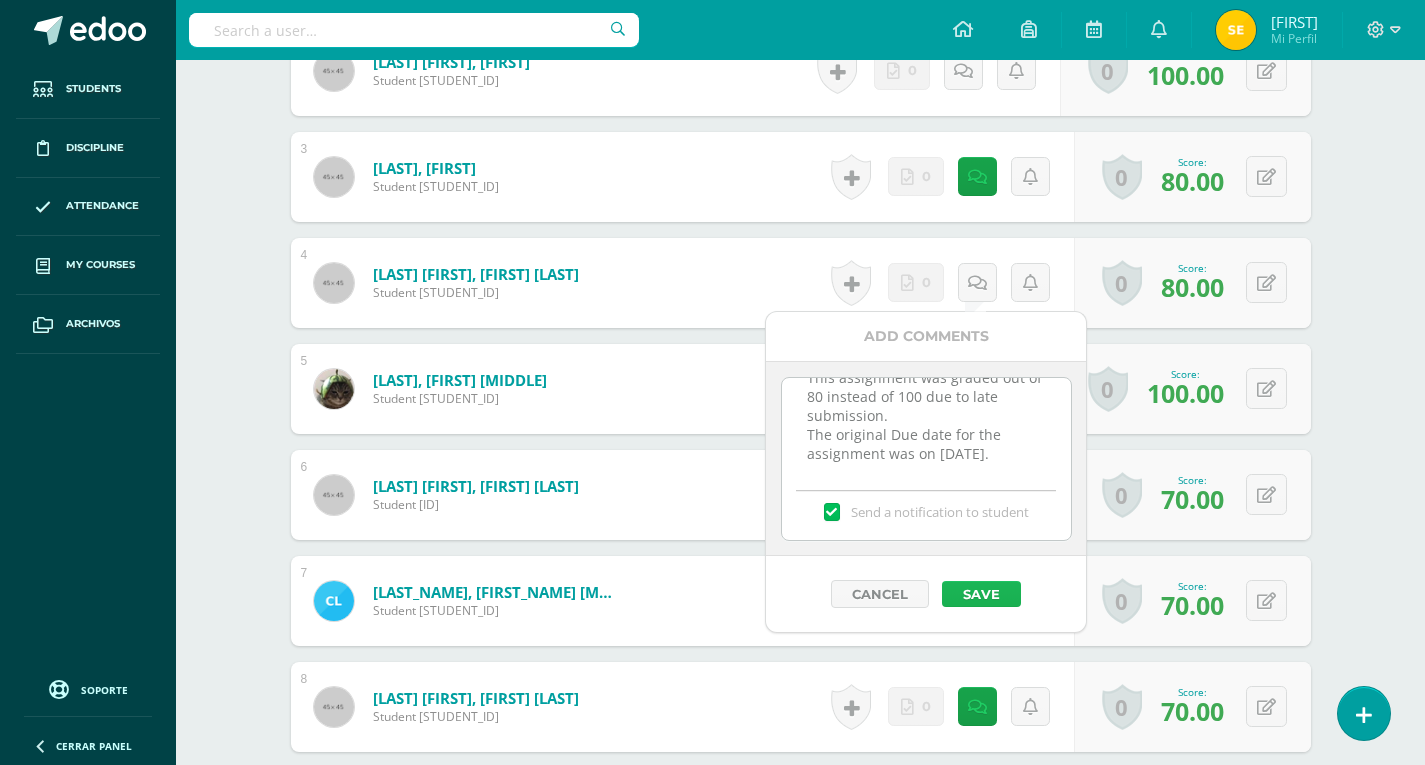 click on "Save" at bounding box center [981, 594] 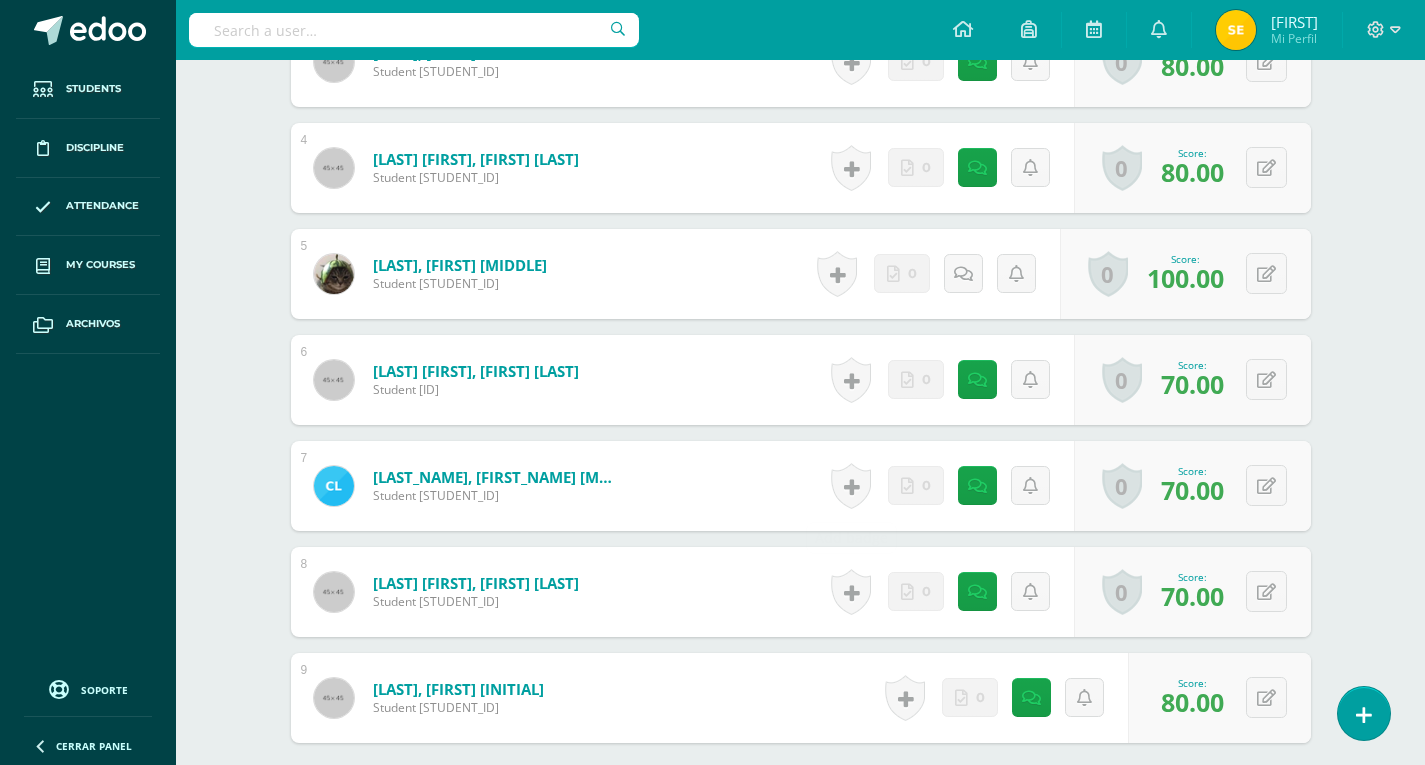 scroll, scrollTop: 948, scrollLeft: 0, axis: vertical 